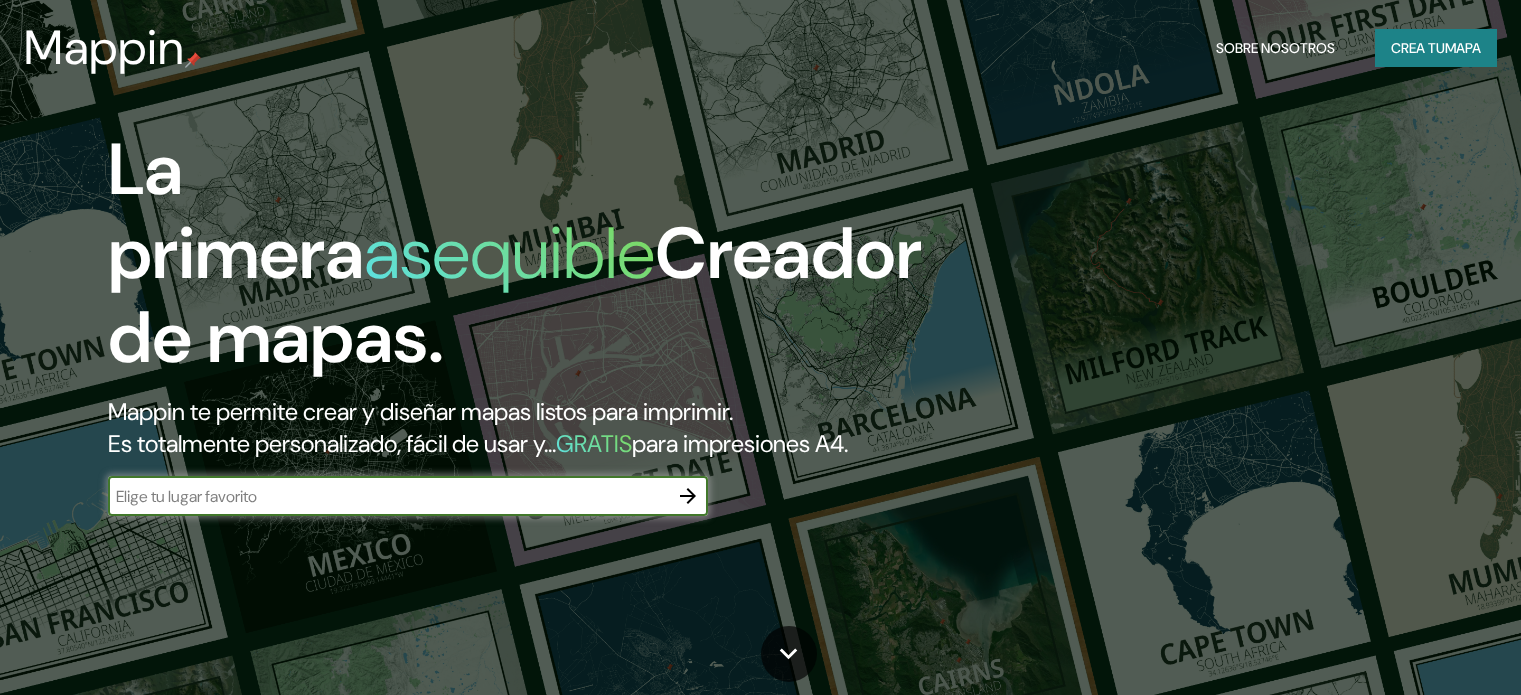 click at bounding box center [388, 496] 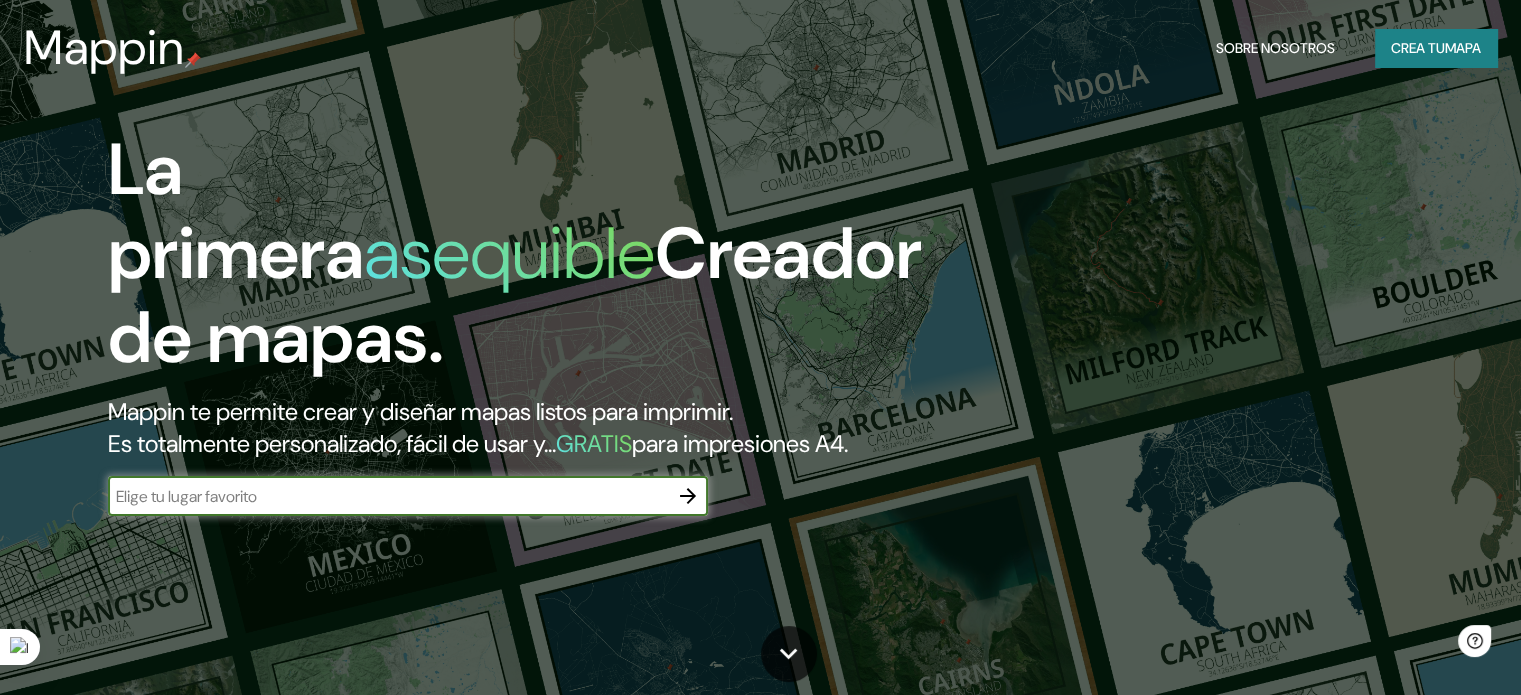 scroll, scrollTop: 0, scrollLeft: 0, axis: both 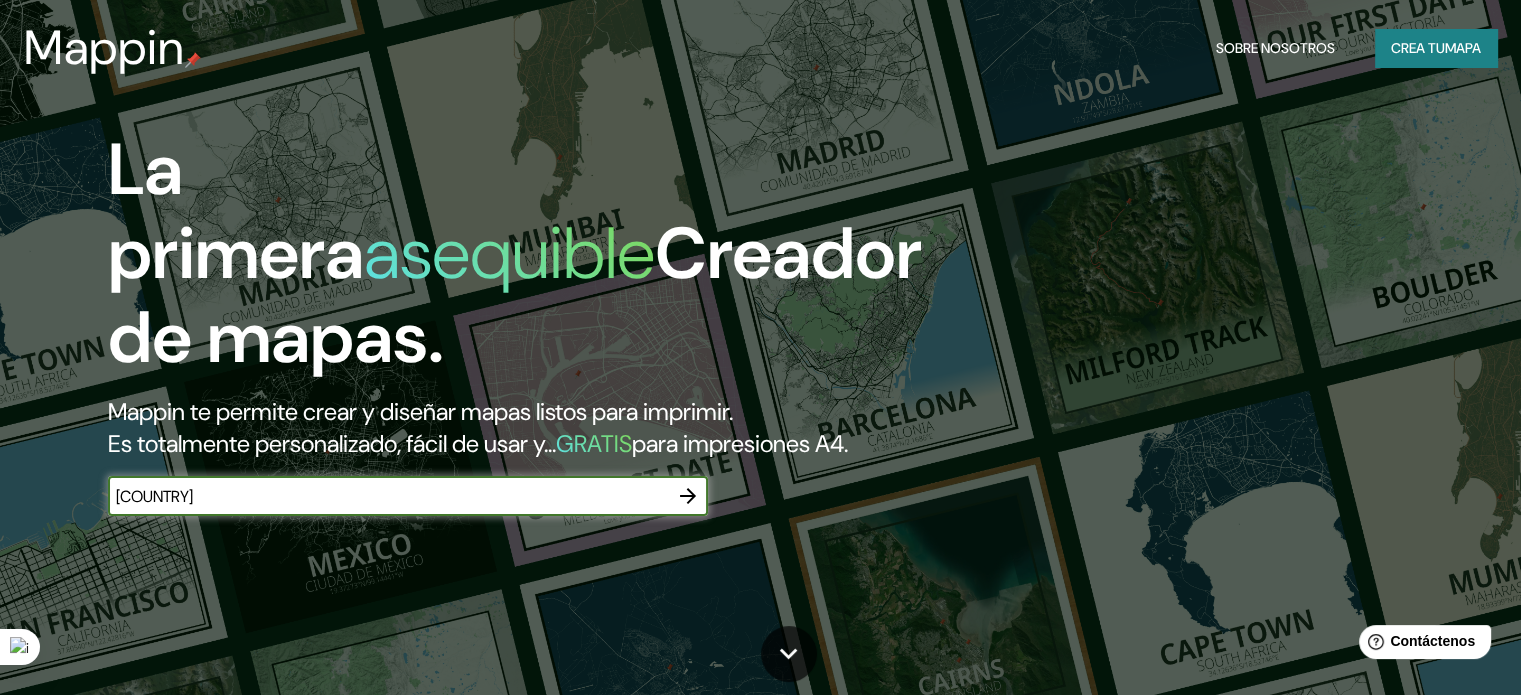 type on "[COUNTRY]" 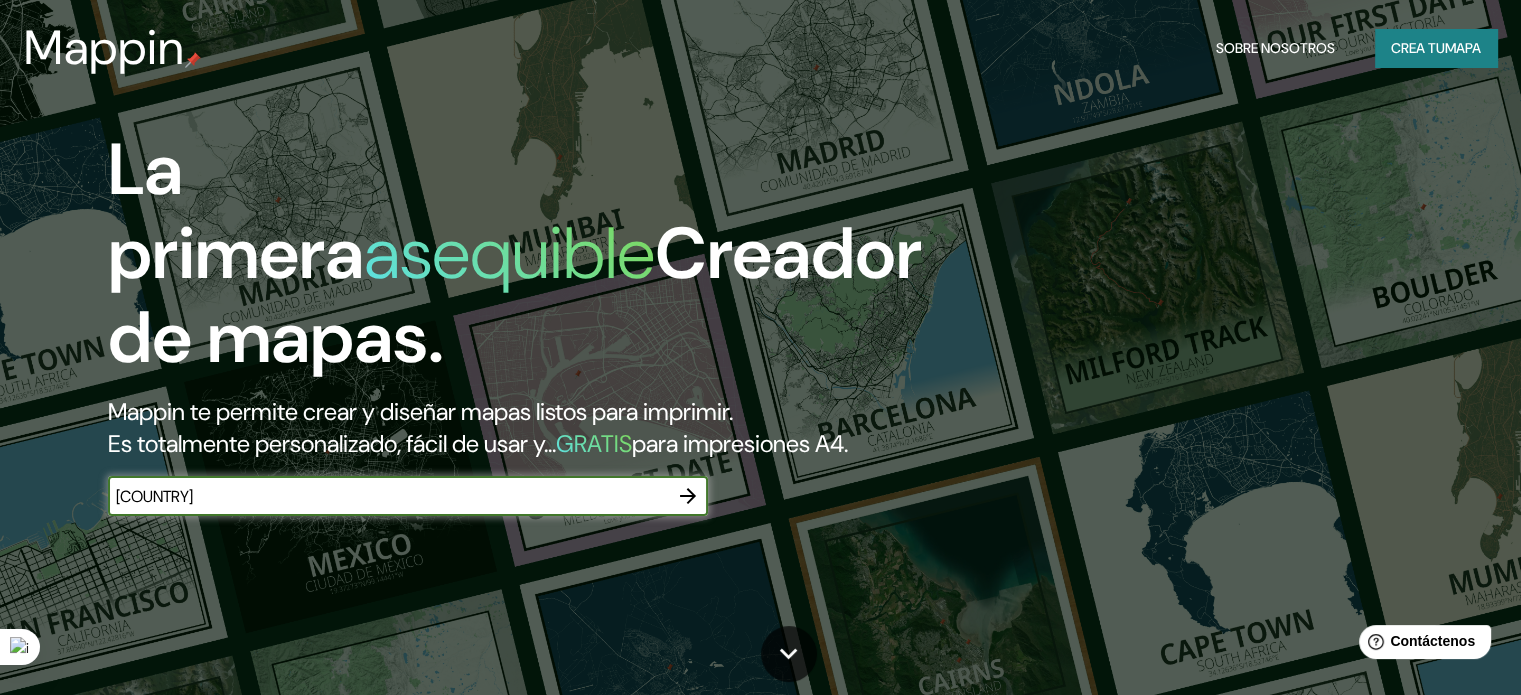 click 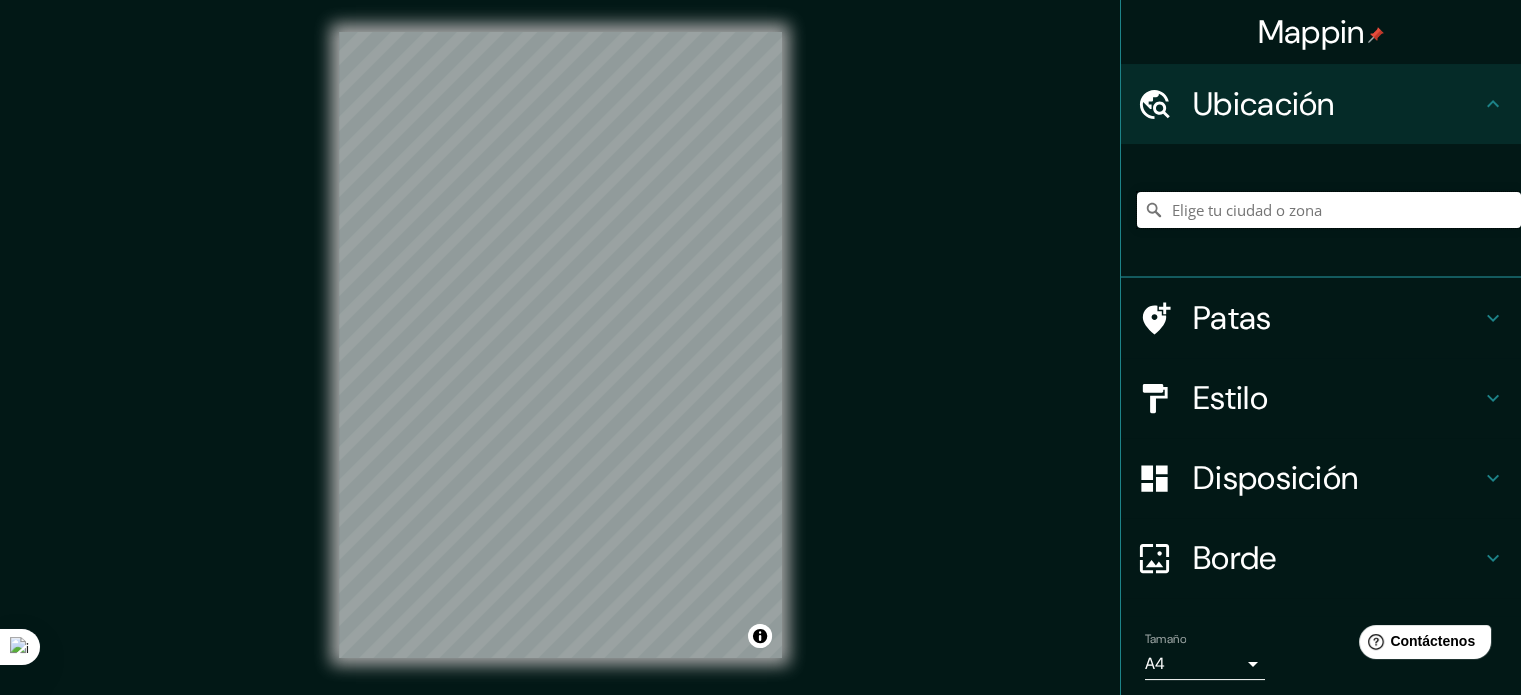 click at bounding box center (1329, 210) 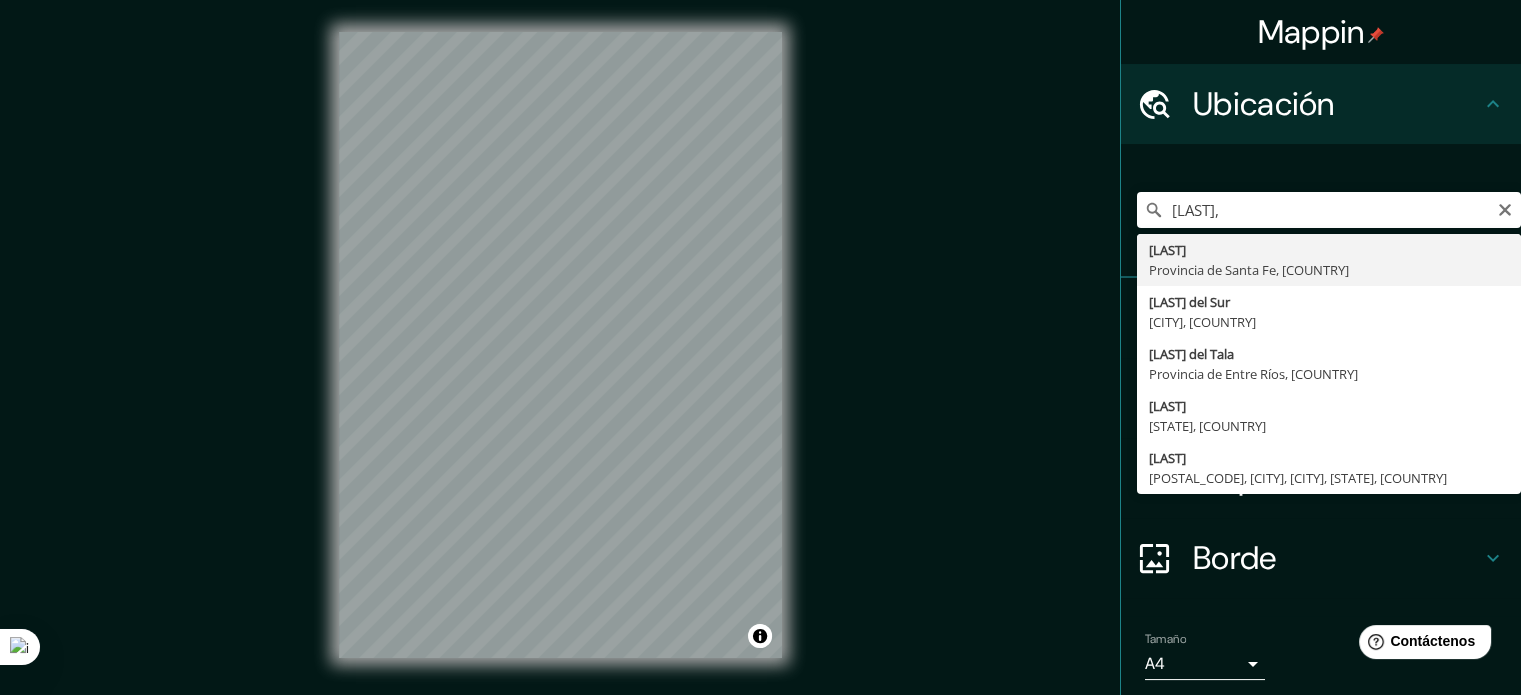 type on "[LAST], Provincia de Santa Fe, [COUNTRY]" 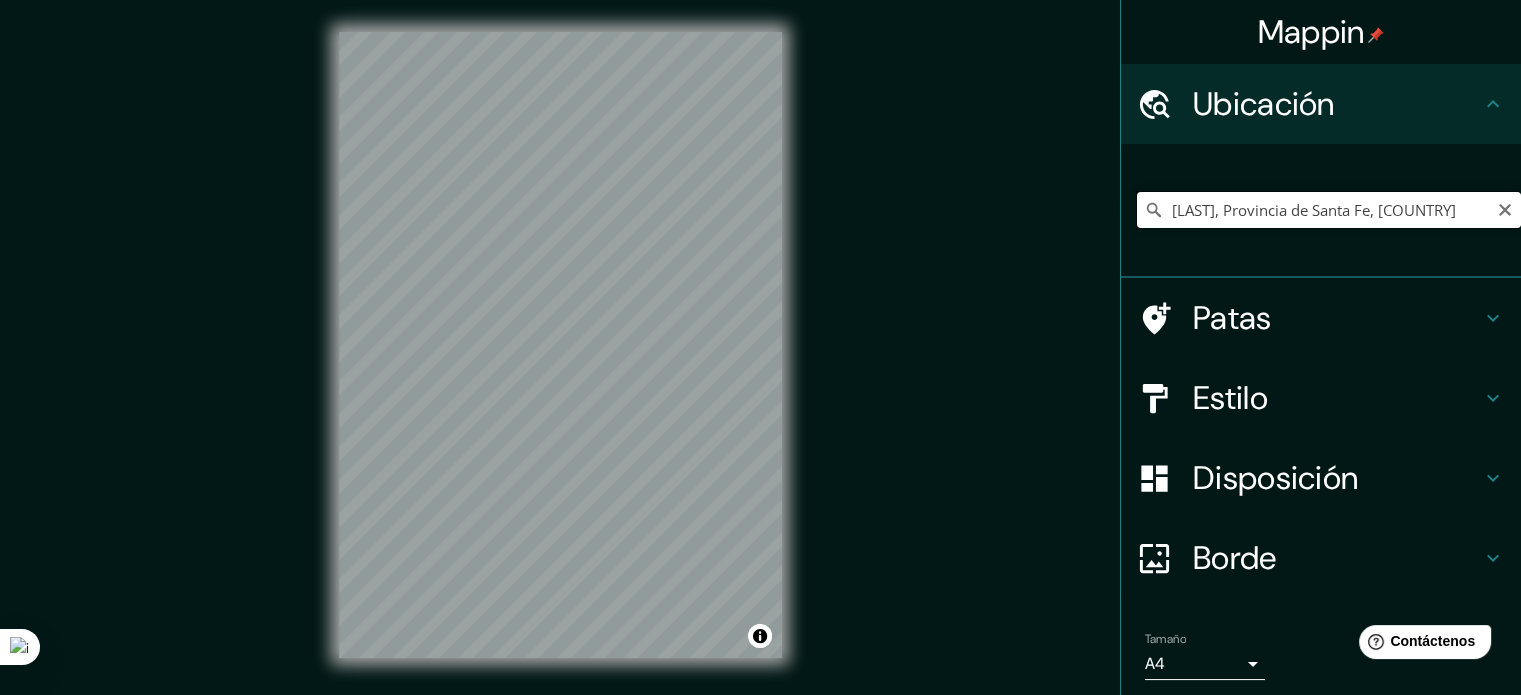 drag, startPoint x: 1225, startPoint y: 208, endPoint x: 1459, endPoint y: 191, distance: 234.61671 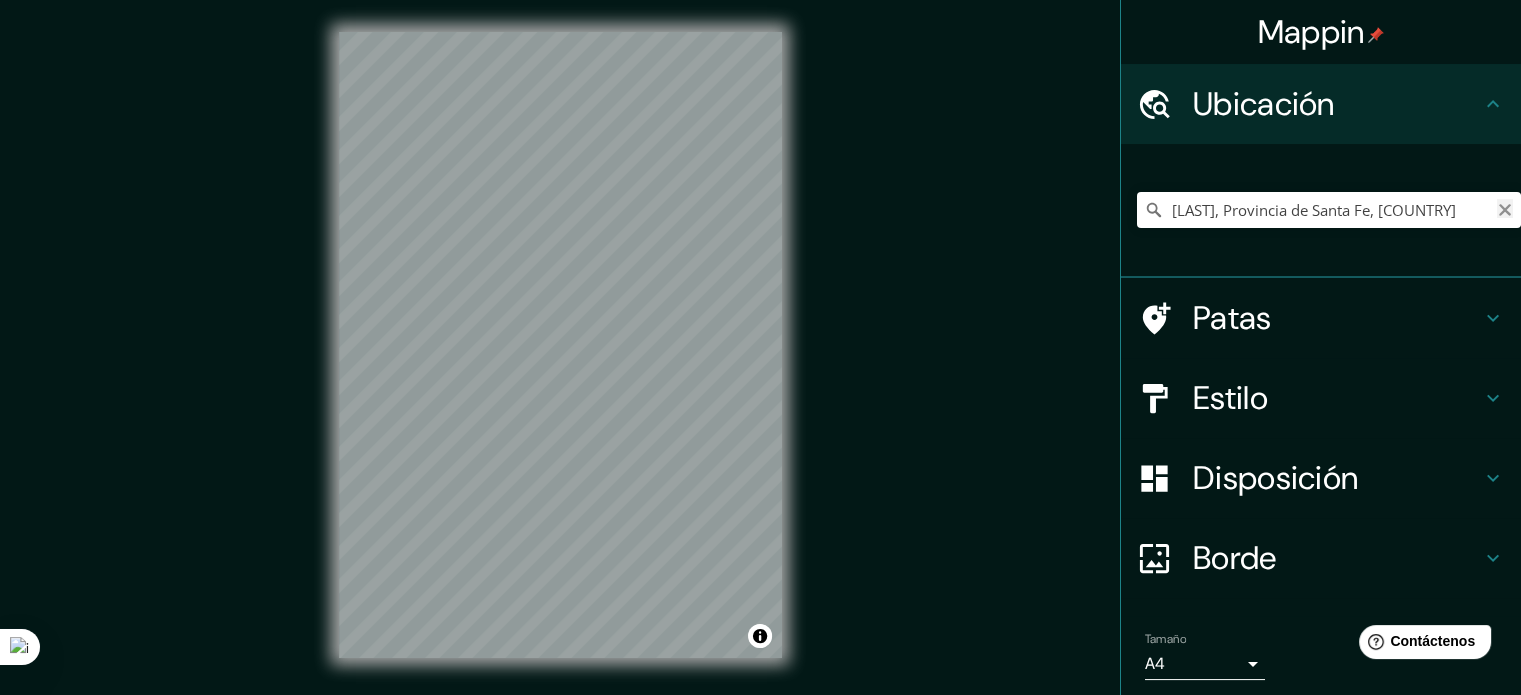 click 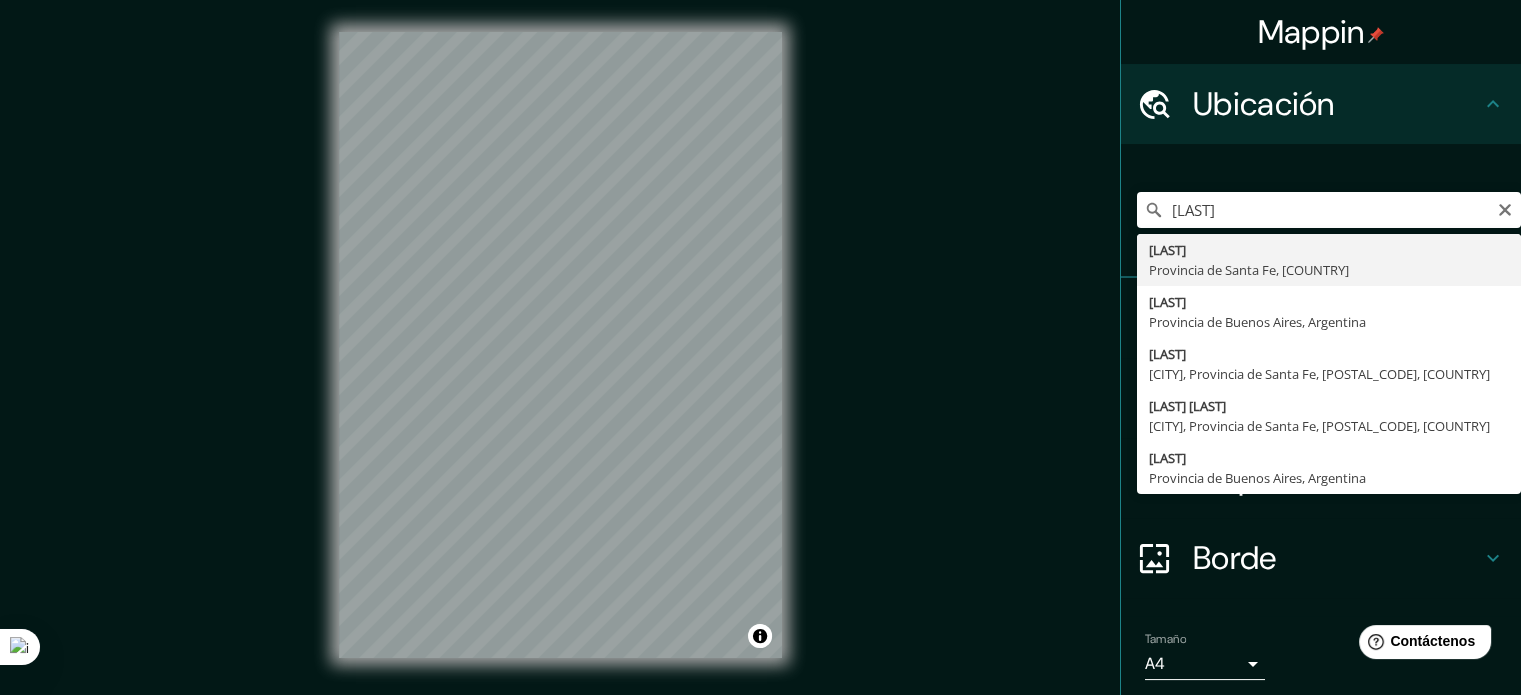 type on "[LAST], Provincia de Santa Fe, [COUNTRY]" 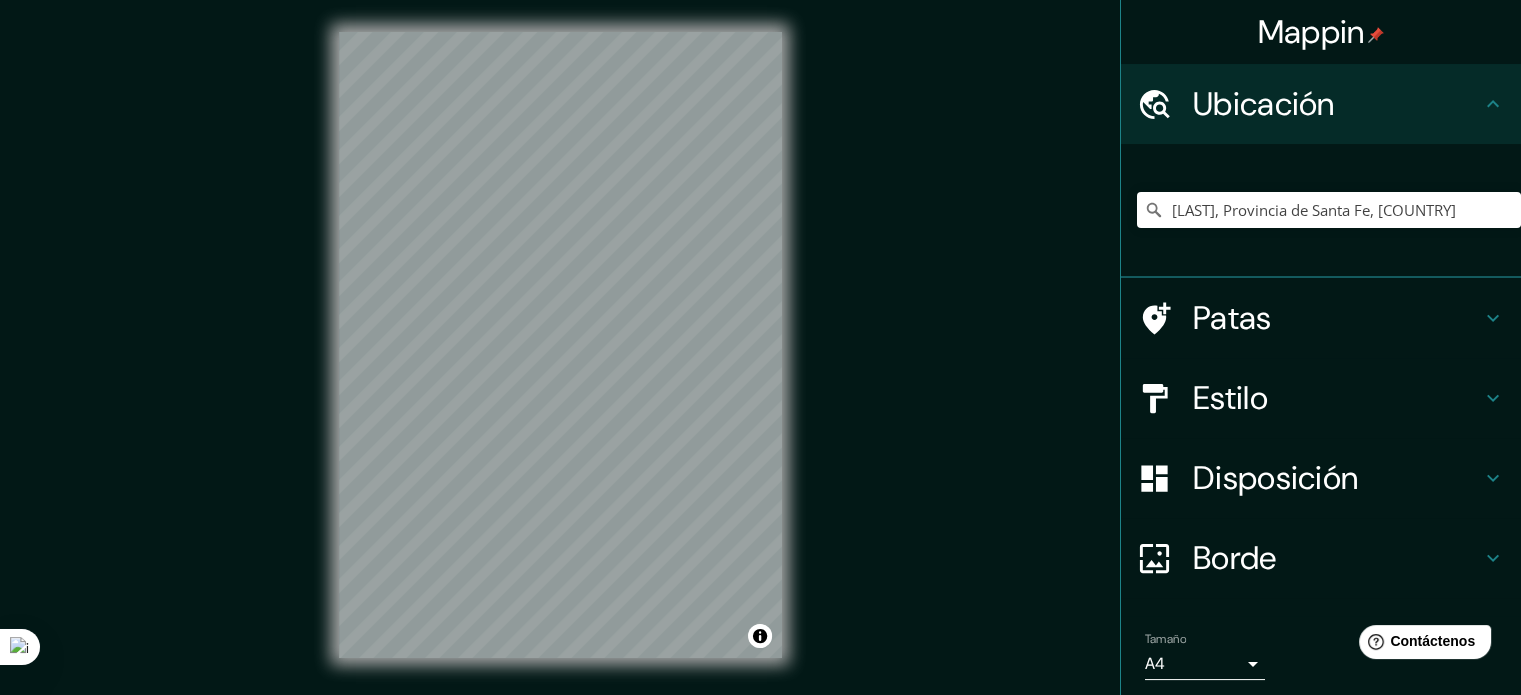 click on "Estilo" at bounding box center (1230, 398) 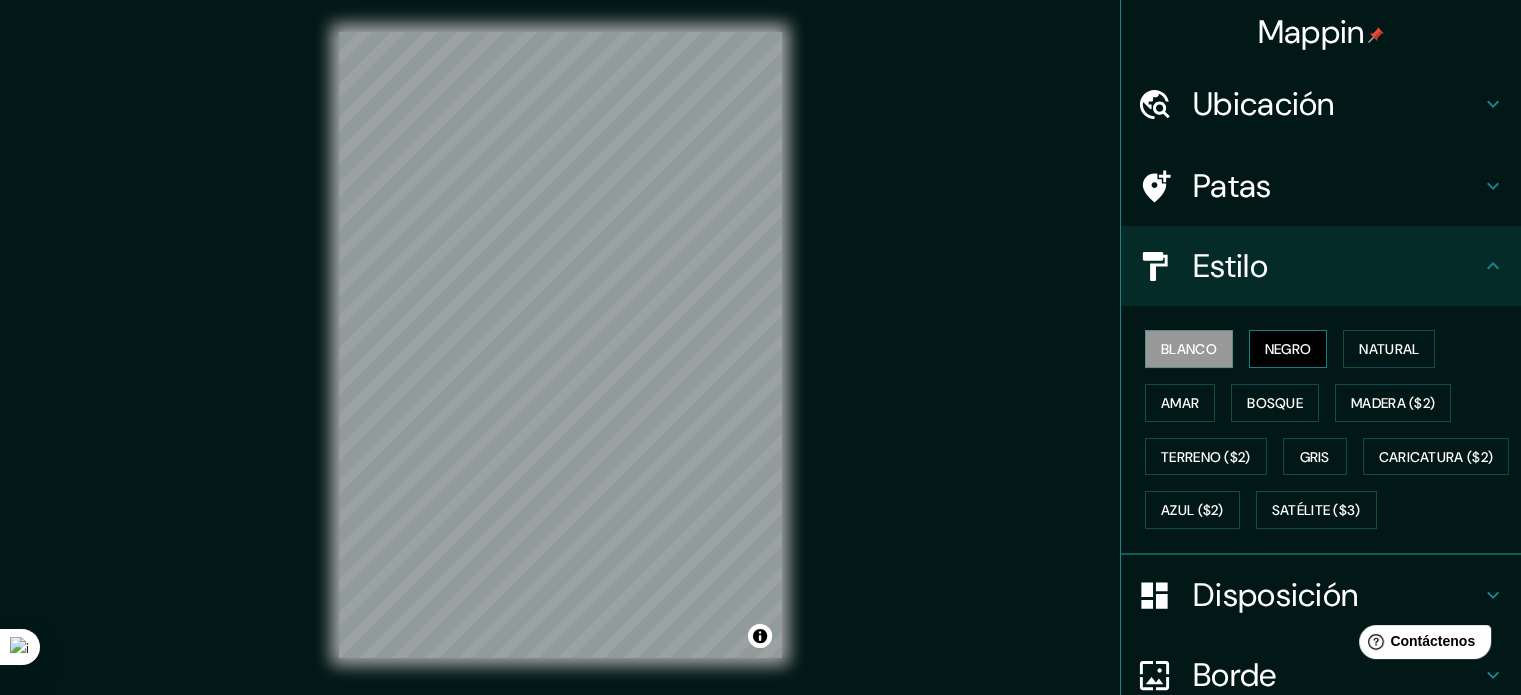 click on "Negro" at bounding box center [1288, 349] 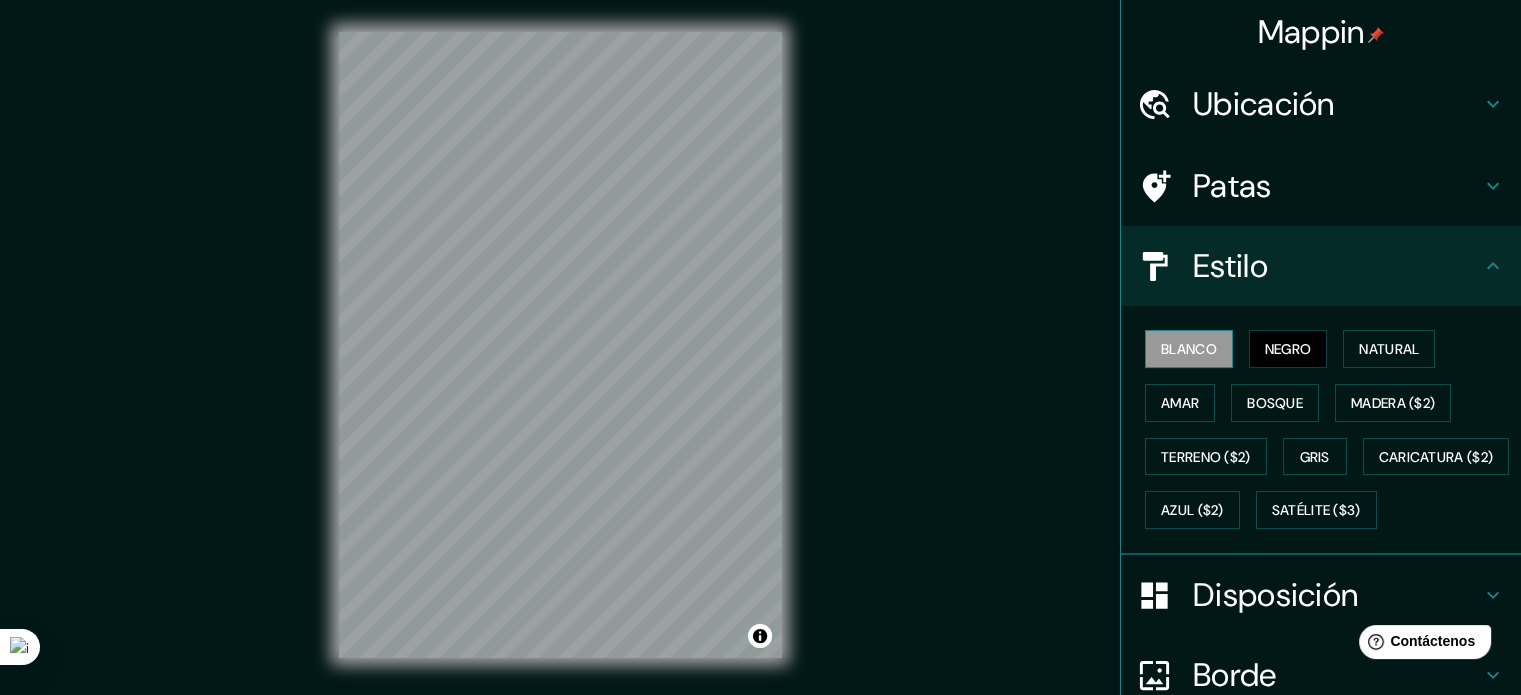 click on "Blanco" at bounding box center (1189, 349) 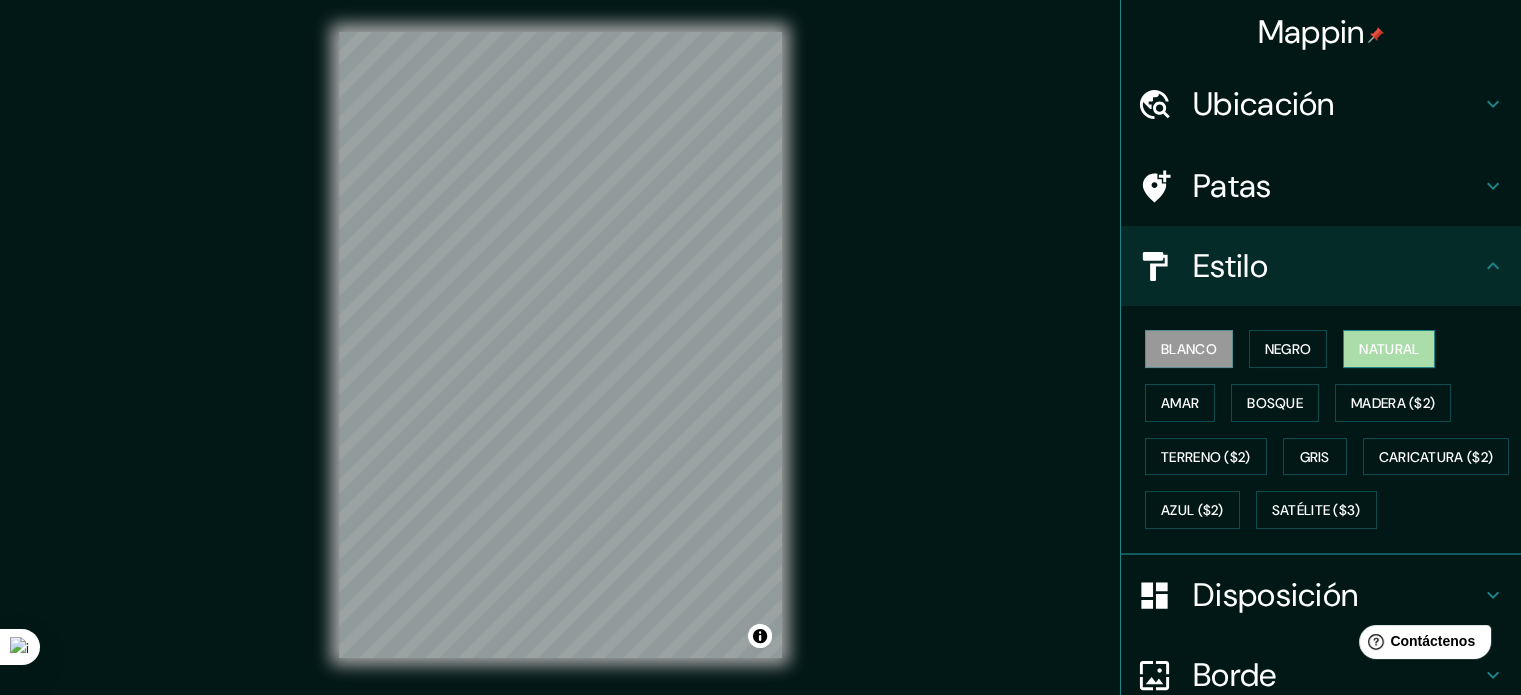 click on "Natural" at bounding box center [1389, 349] 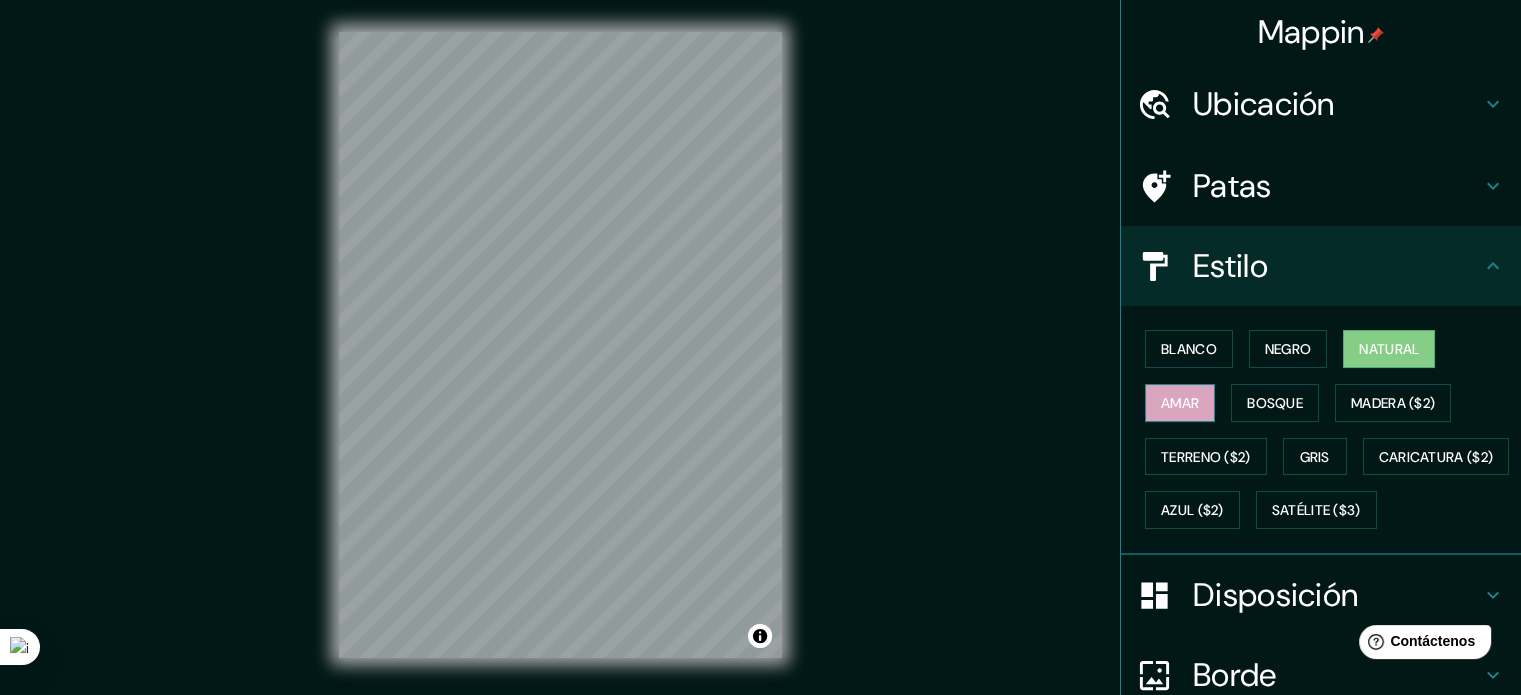 click on "Amar" at bounding box center (1180, 403) 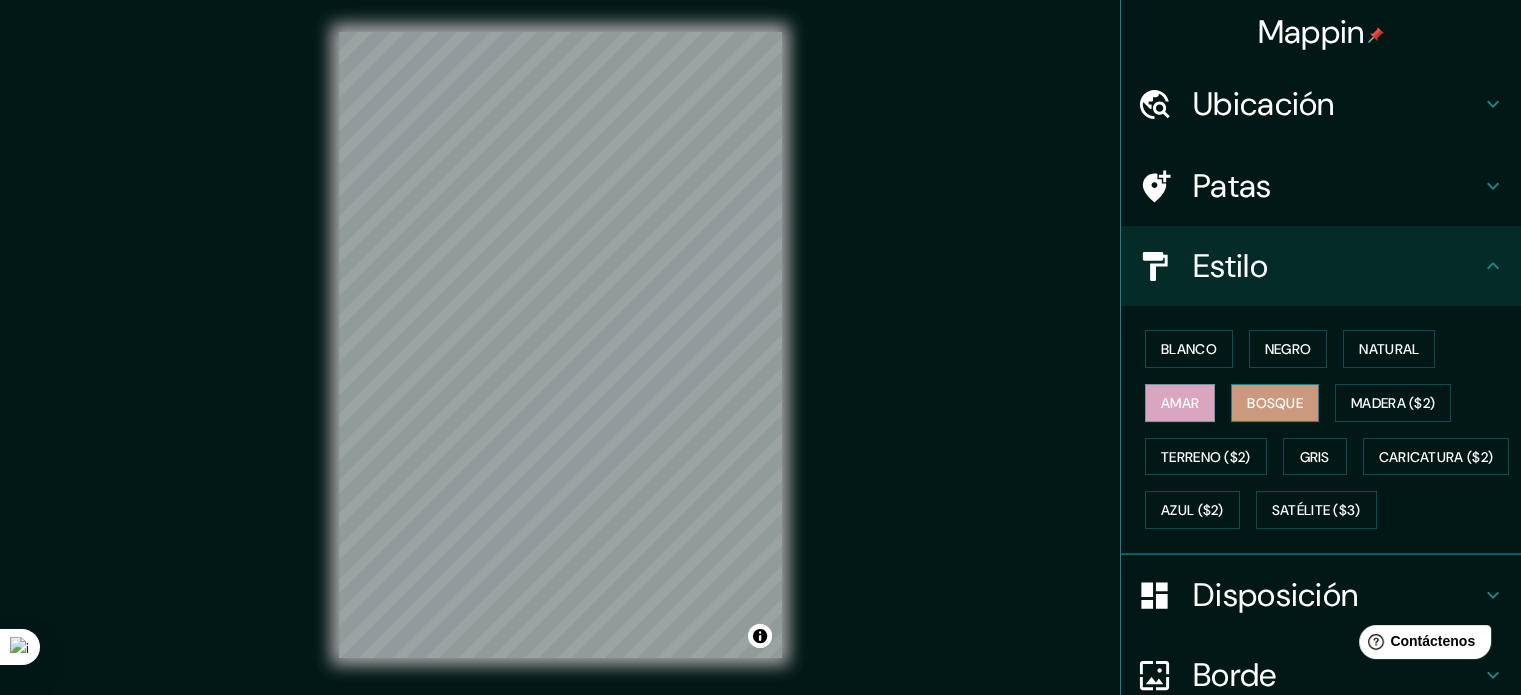 click on "Bosque" at bounding box center (1275, 403) 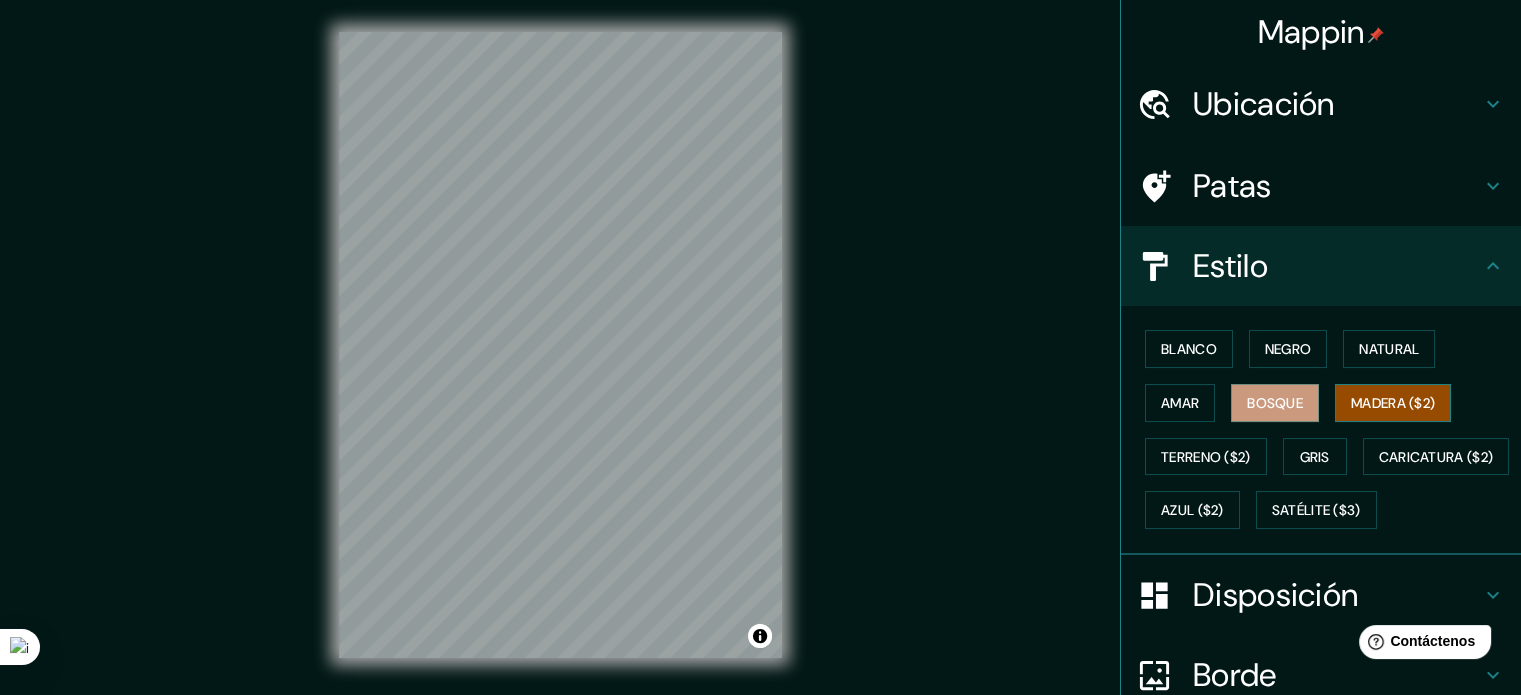click on "Madera ($2)" at bounding box center [1393, 403] 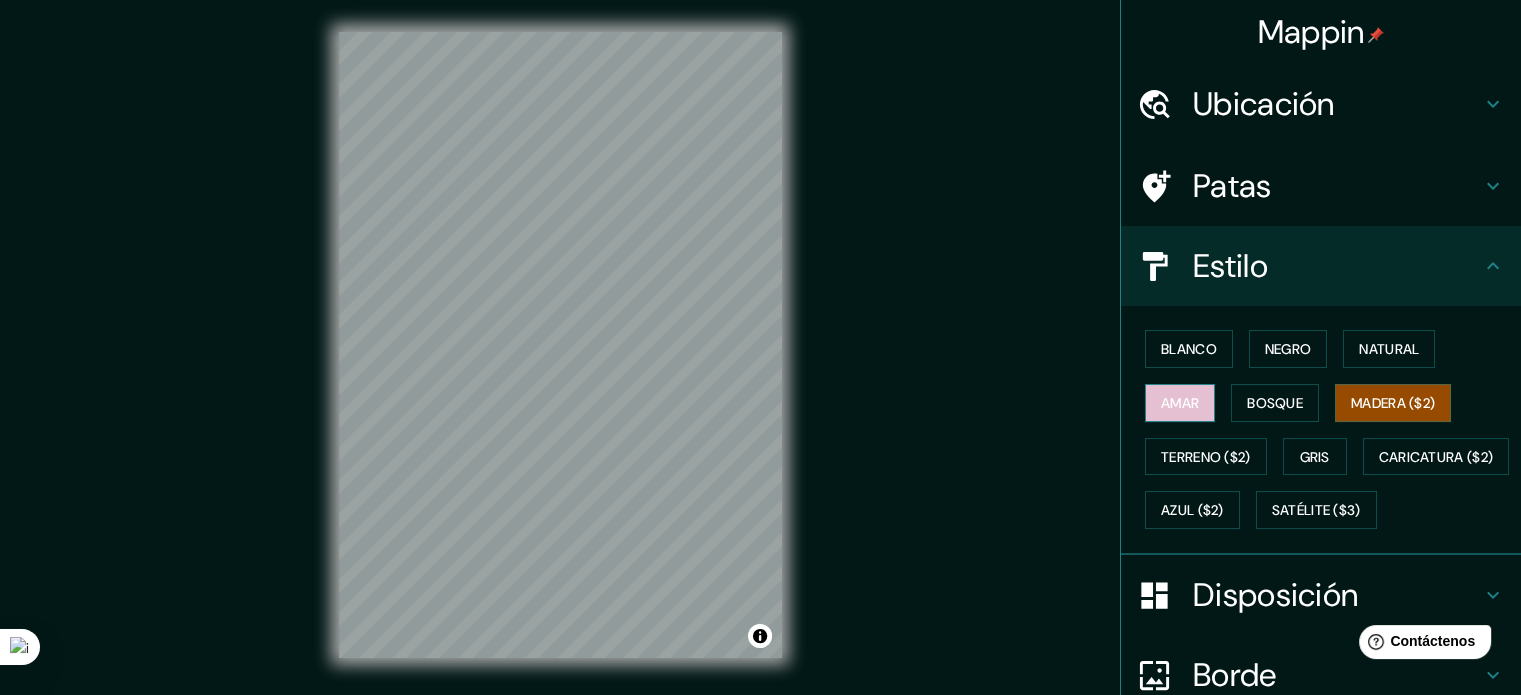click on "Amar" at bounding box center (1180, 403) 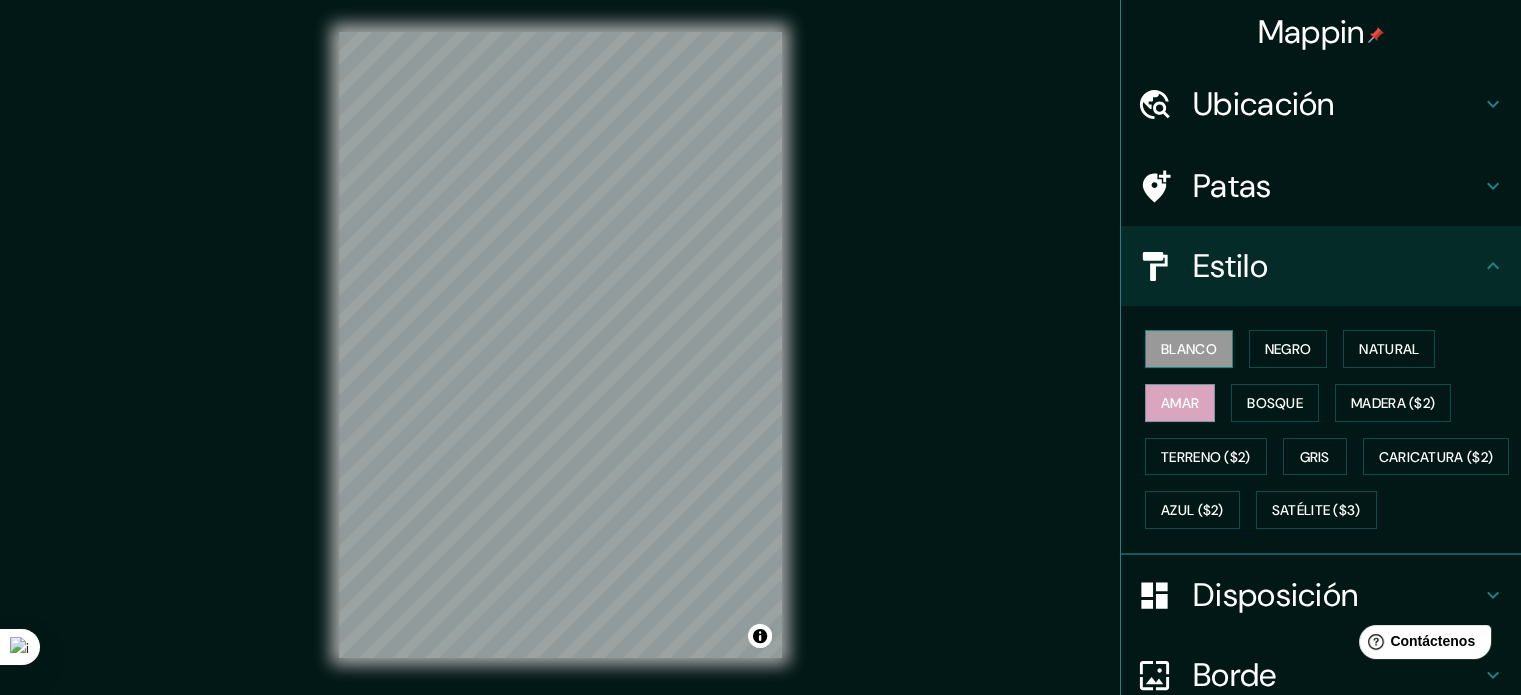 click on "Blanco" at bounding box center (1189, 349) 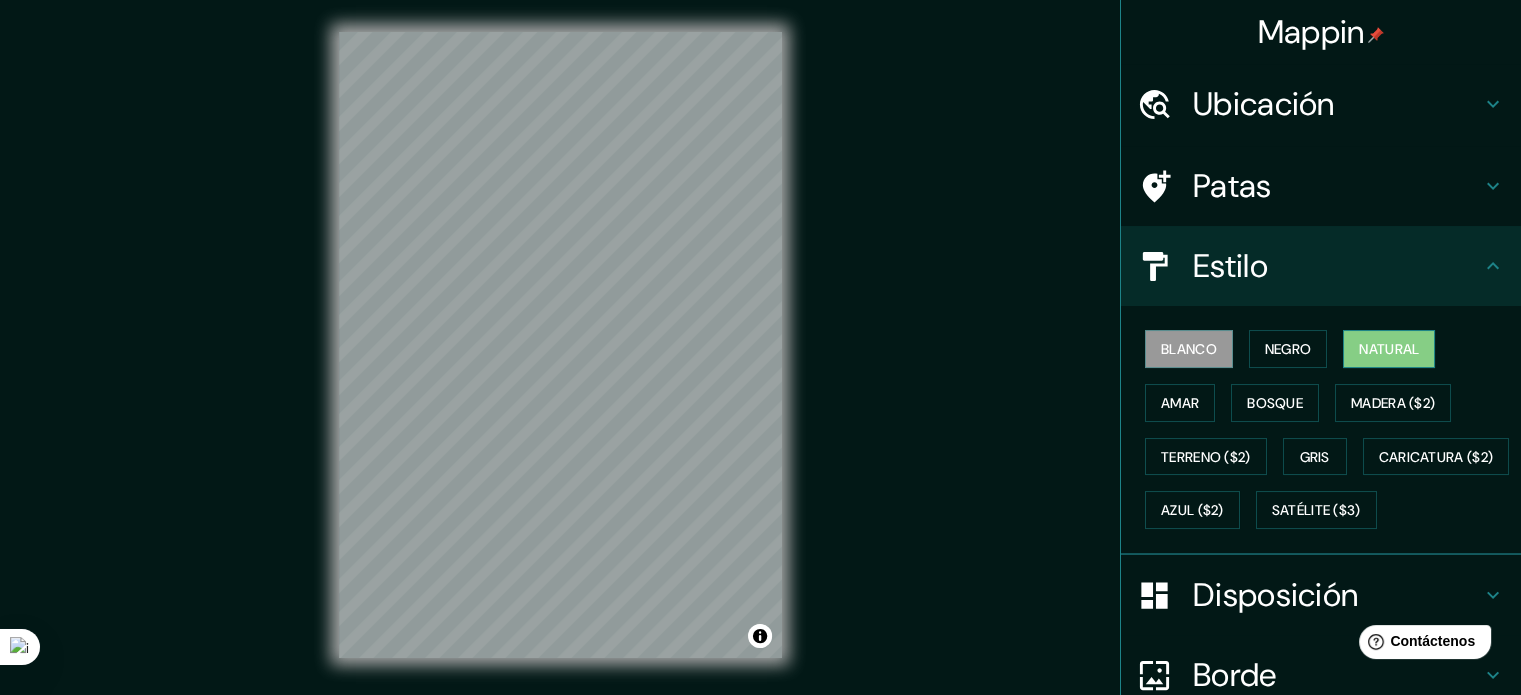 click on "Natural" at bounding box center [1389, 349] 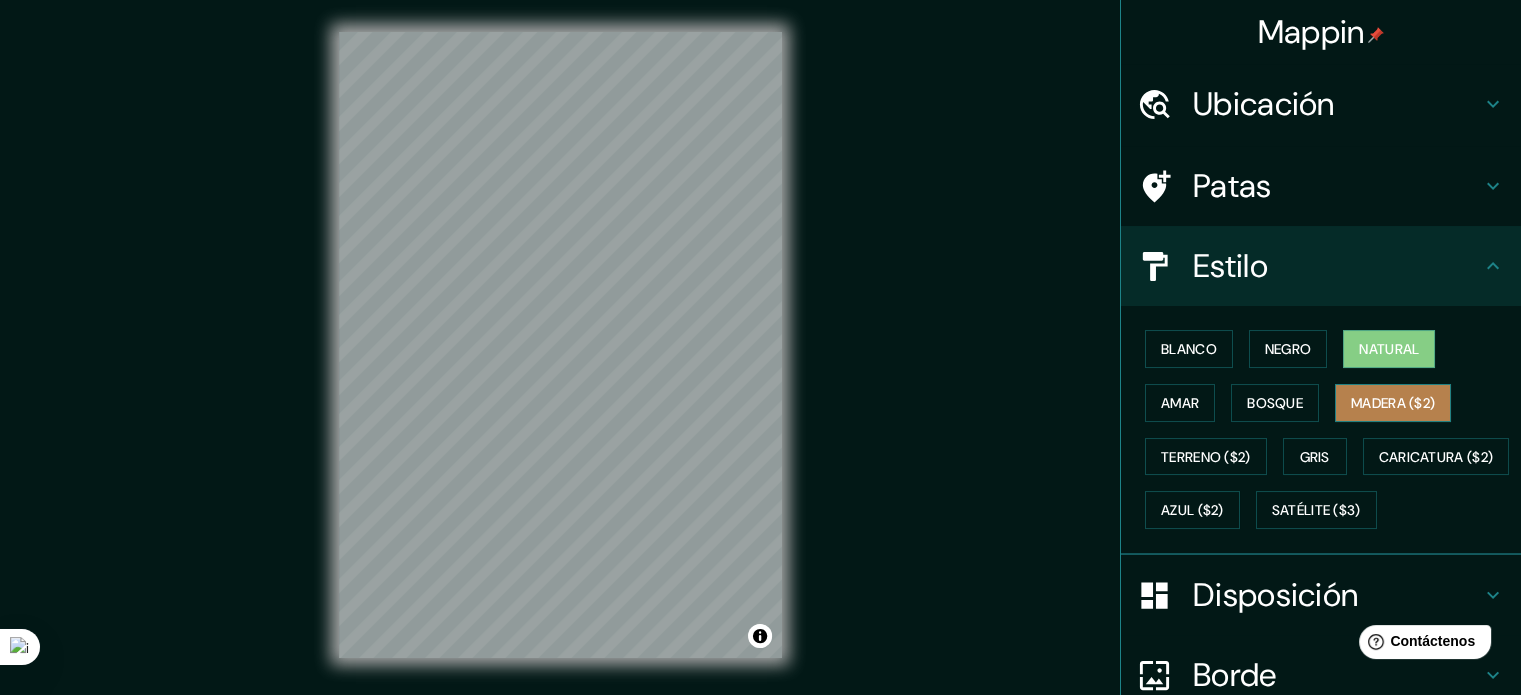 drag, startPoint x: 1378, startPoint y: 398, endPoint x: 1364, endPoint y: 408, distance: 17.20465 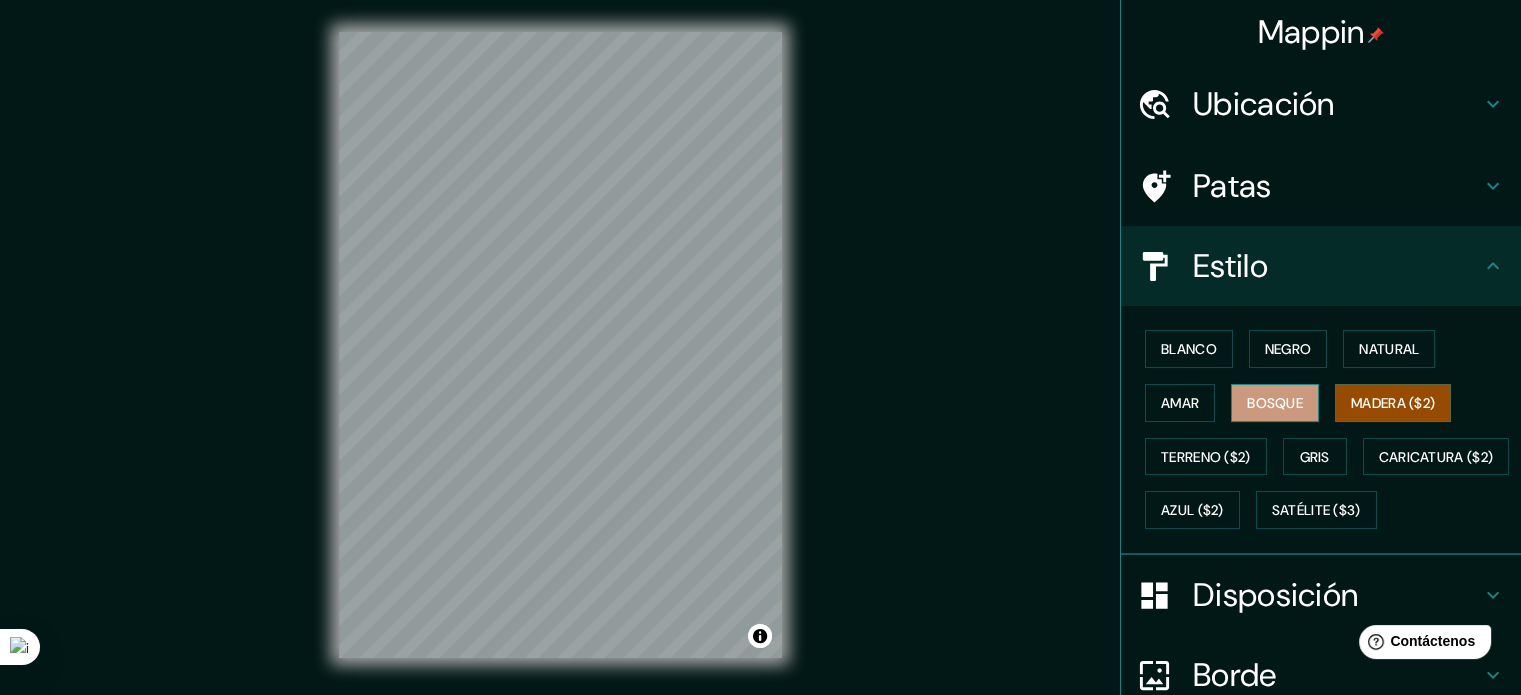 click on "Bosque" at bounding box center [1275, 403] 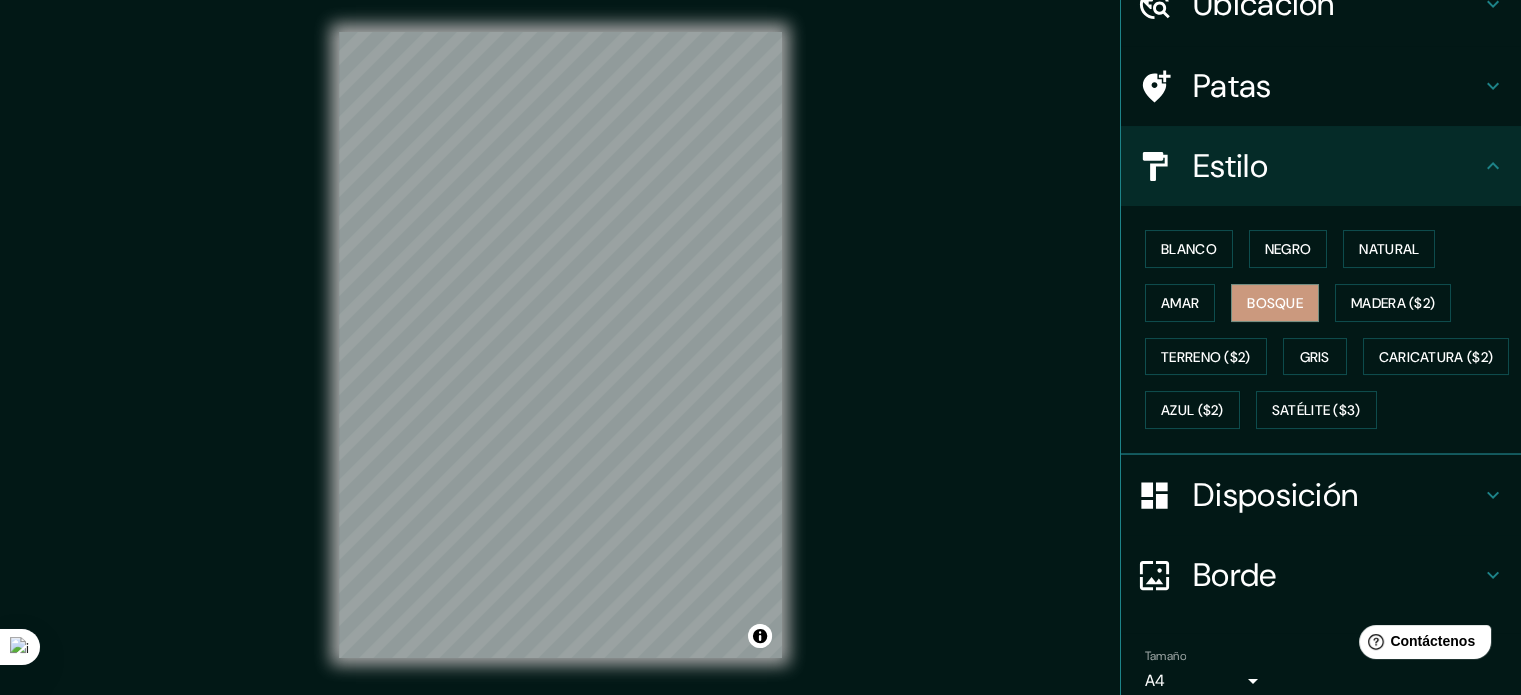 scroll, scrollTop: 236, scrollLeft: 0, axis: vertical 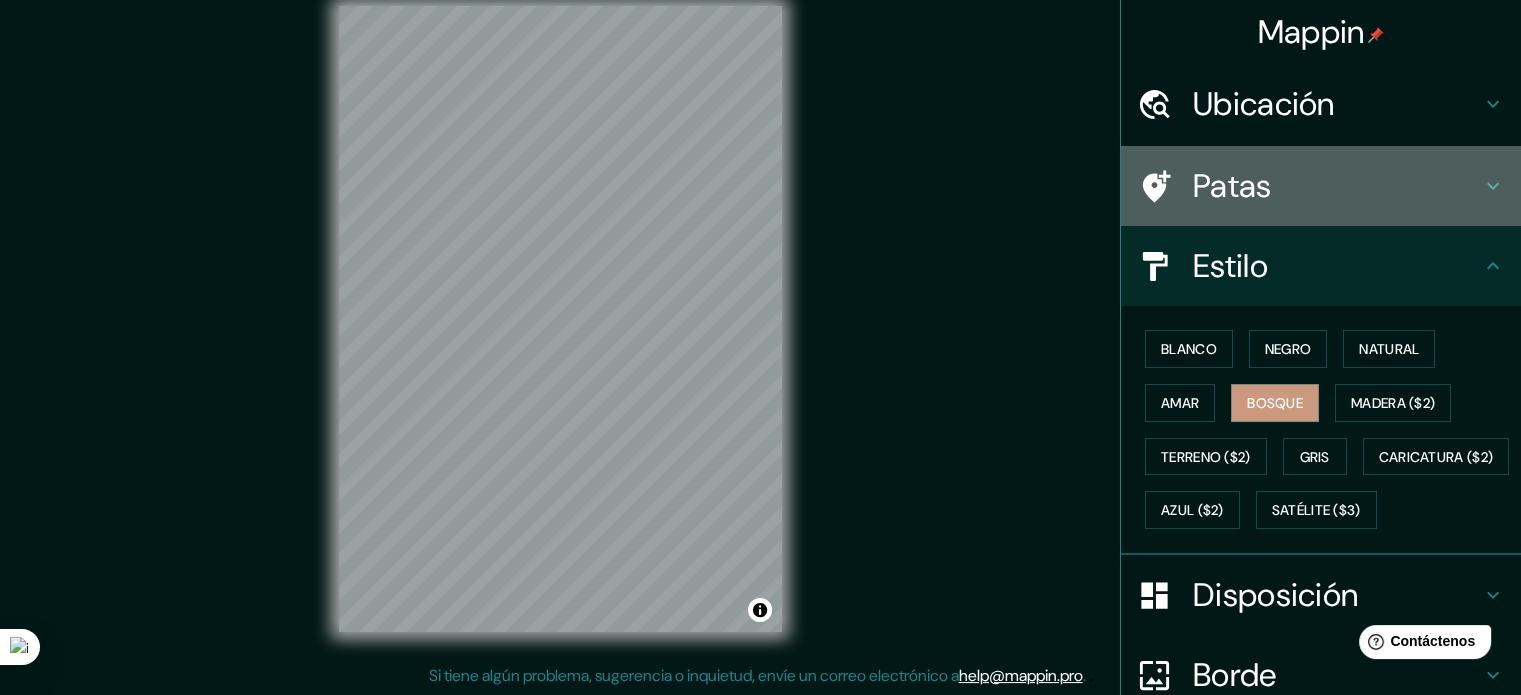 click on "Patas" at bounding box center (1337, 186) 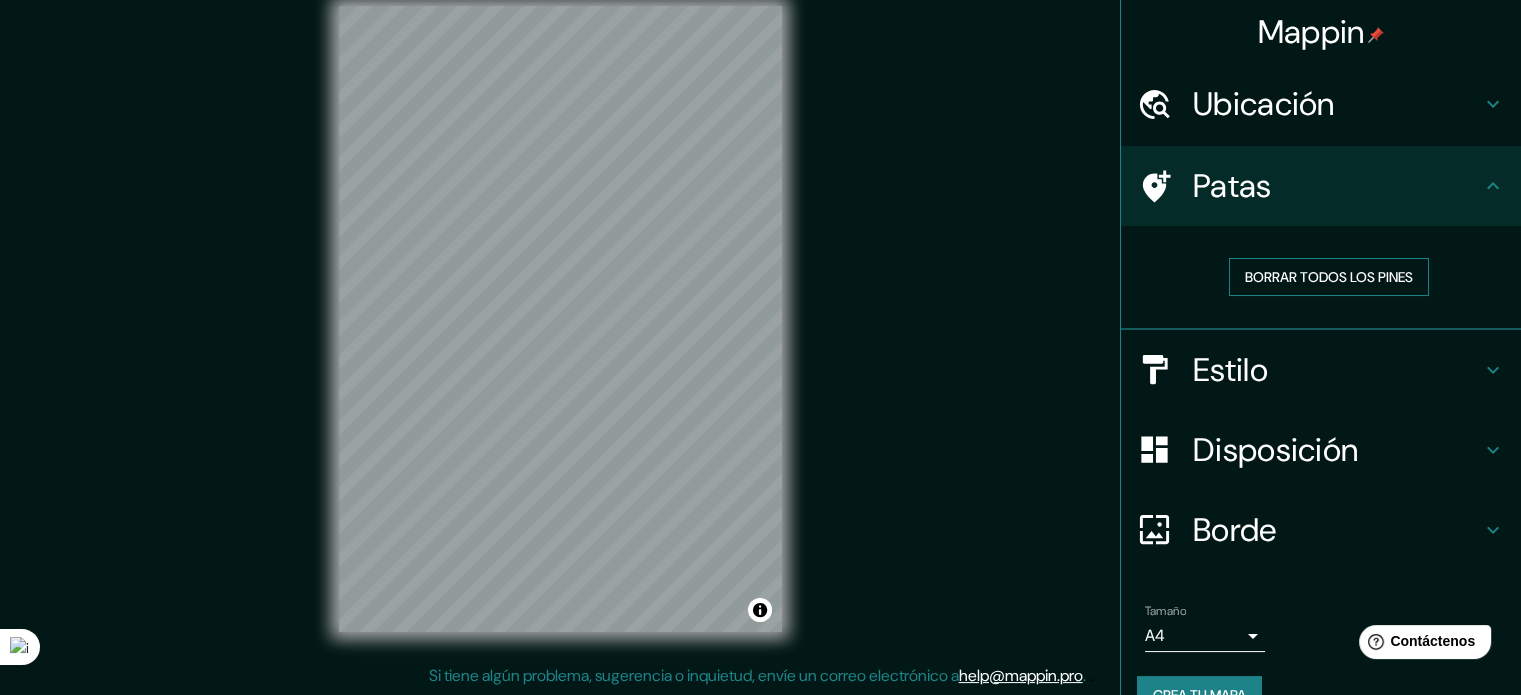 click on "Borrar todos los pines" at bounding box center [1329, 277] 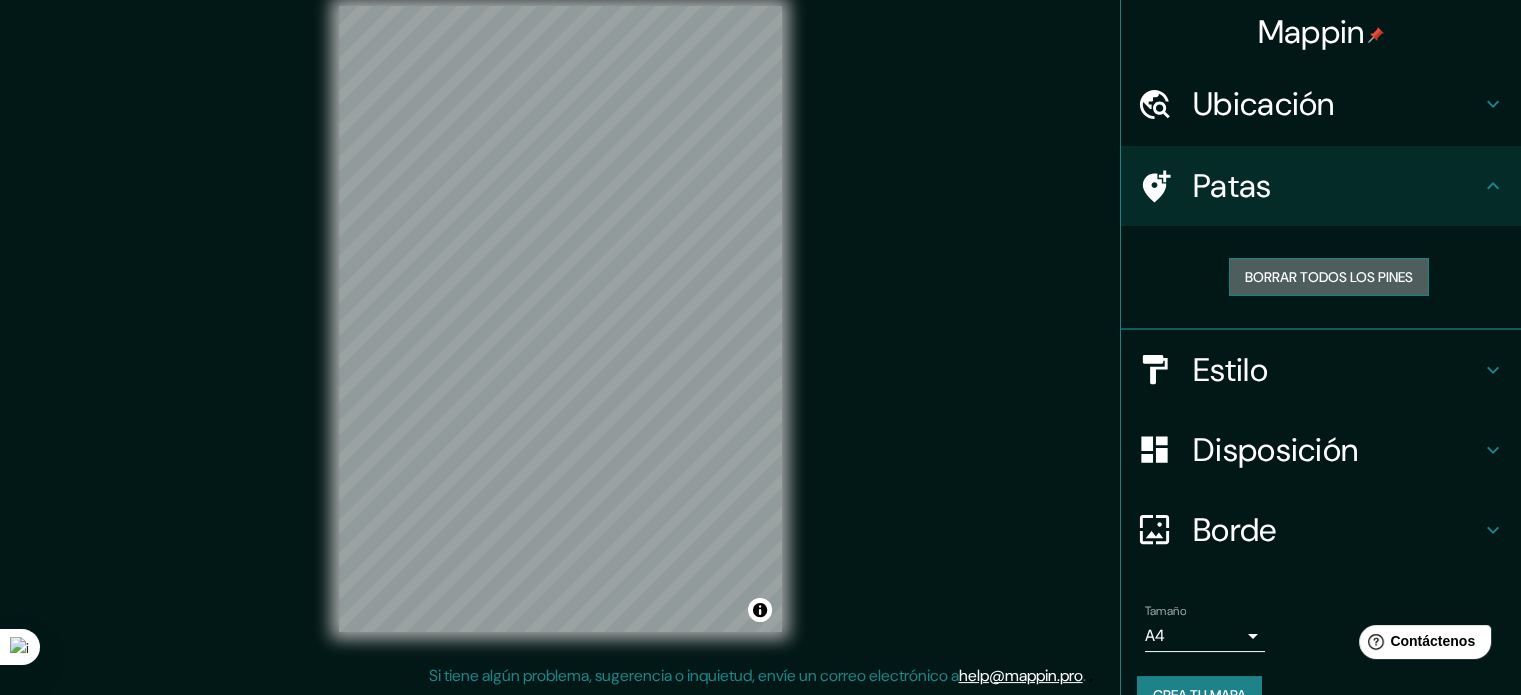 click on "Borrar todos los pines" at bounding box center [1329, 277] 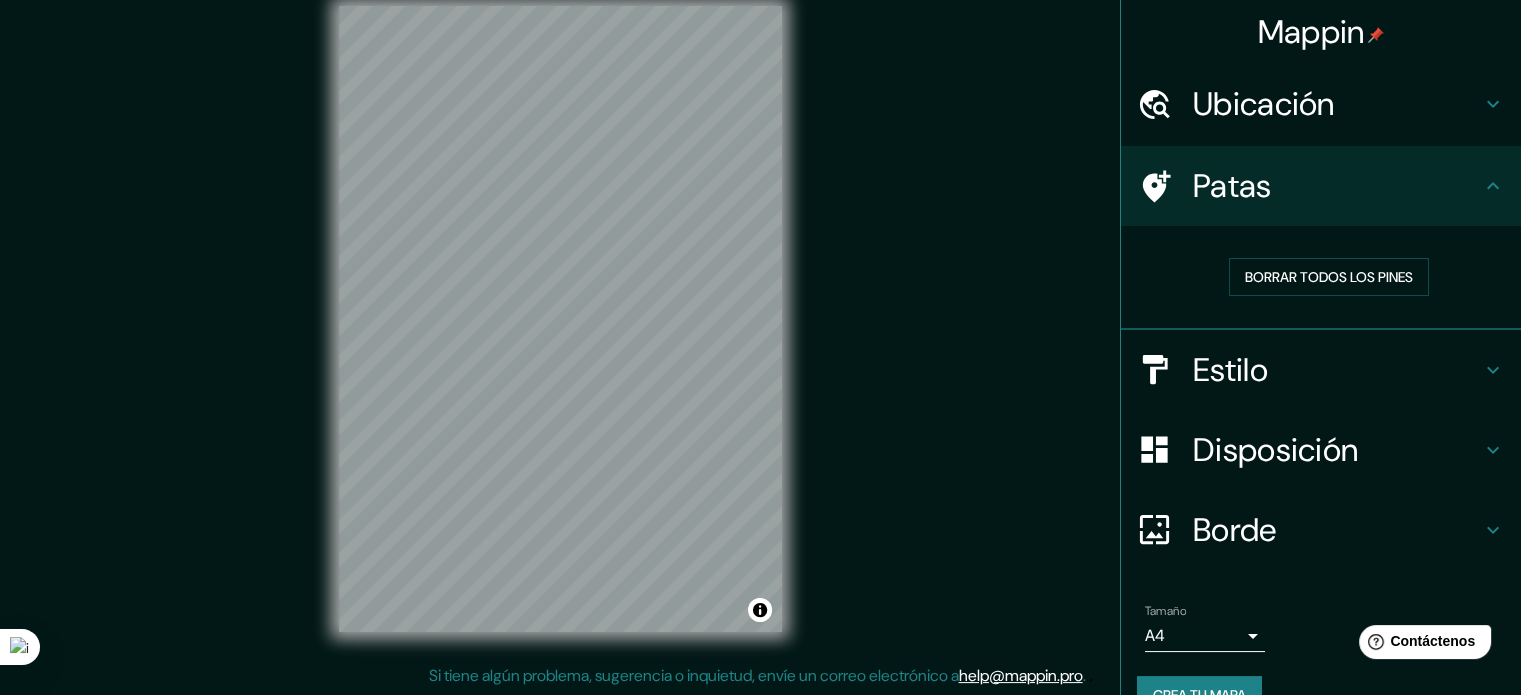 click on "Ubicación" at bounding box center (1264, 104) 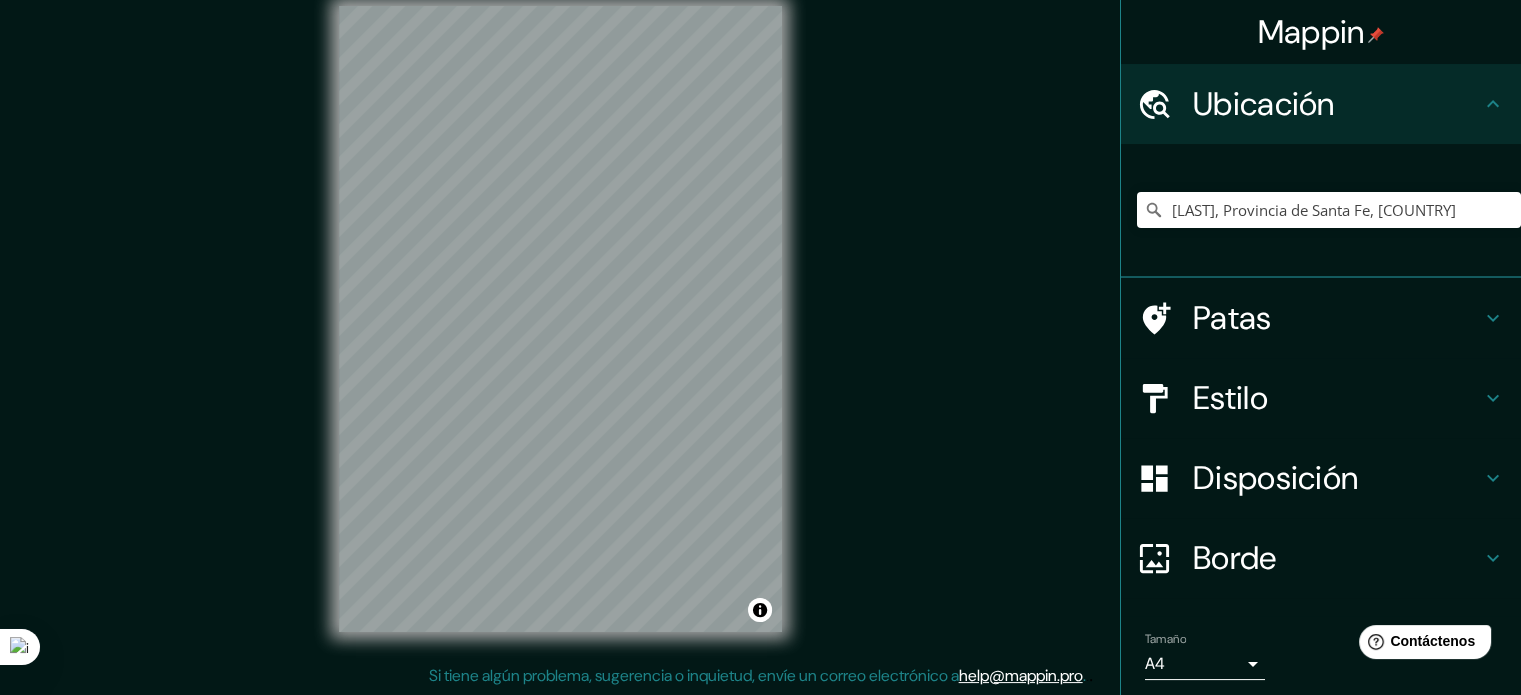 click on "Ubicación" at bounding box center (1264, 104) 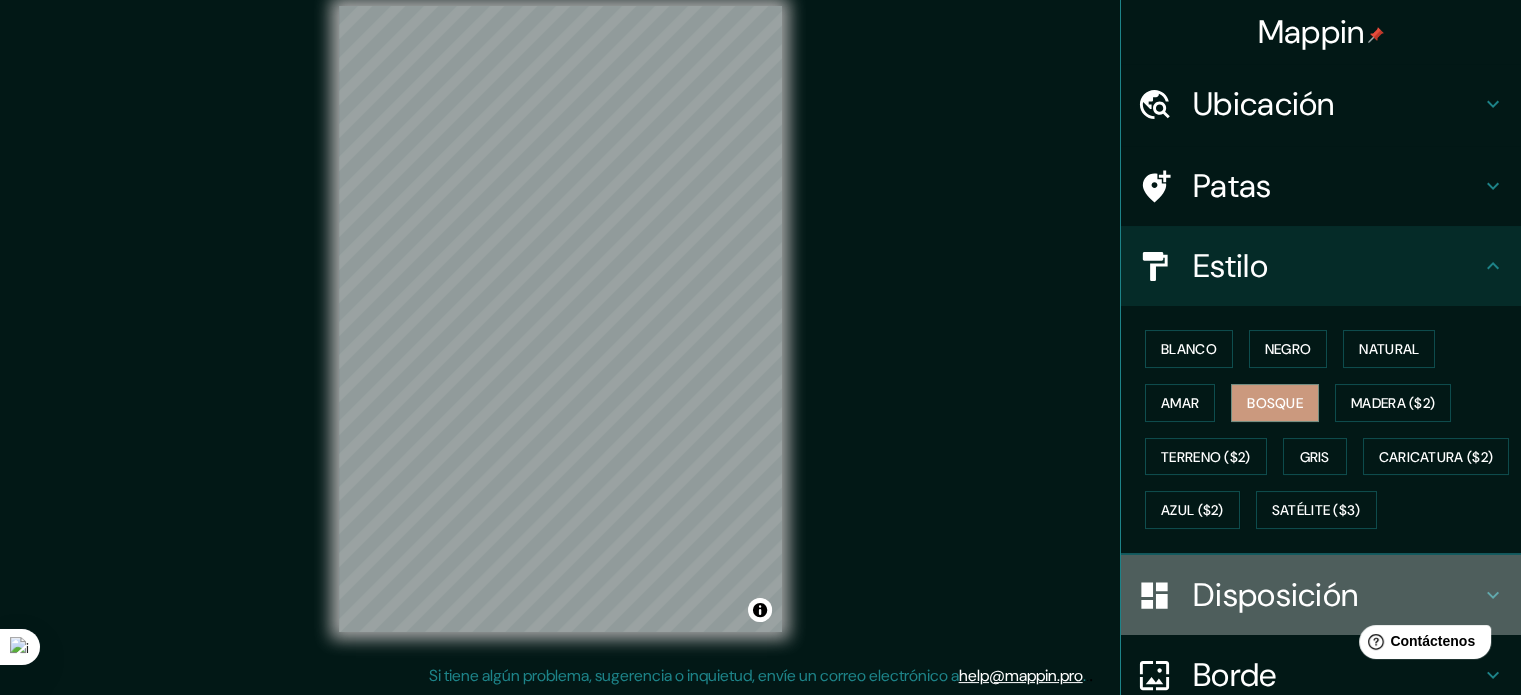 click on "Disposición" at bounding box center (1275, 595) 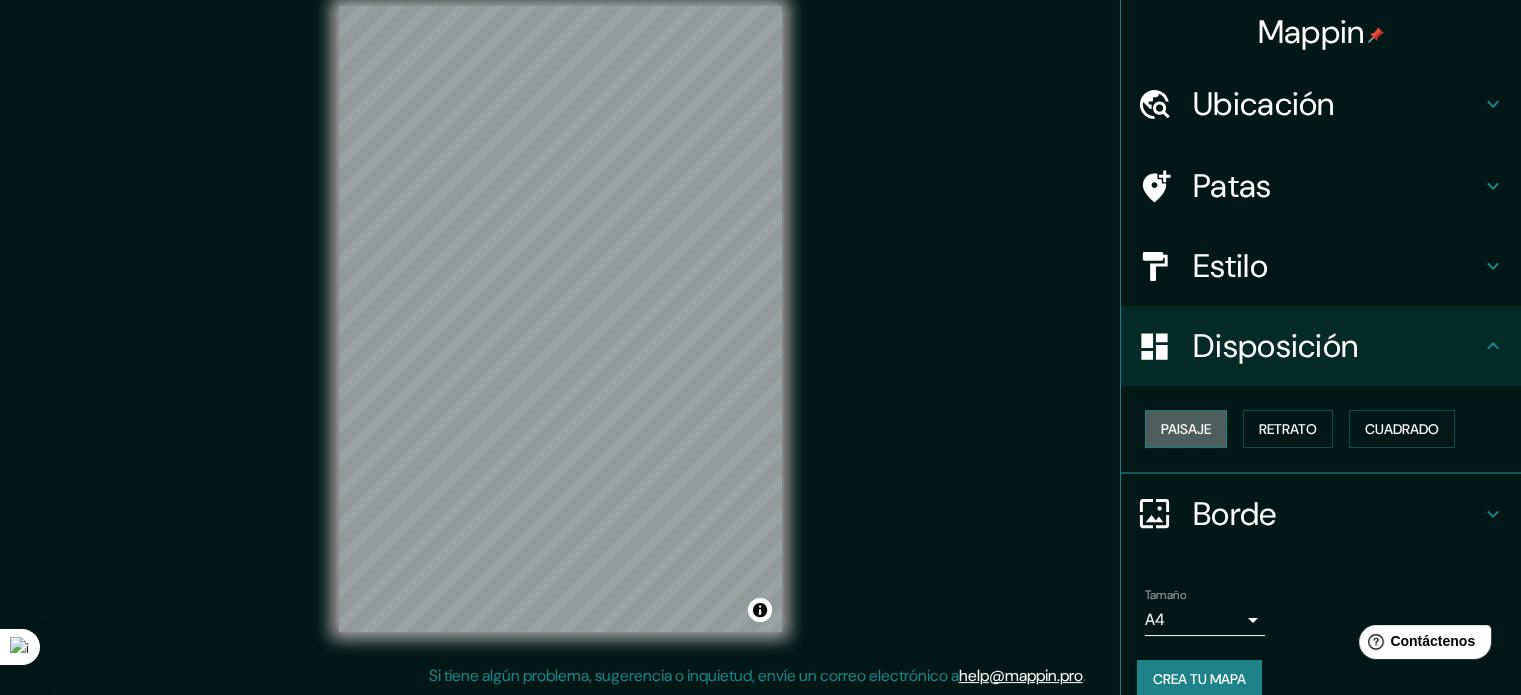 click on "Paisaje" at bounding box center (1186, 429) 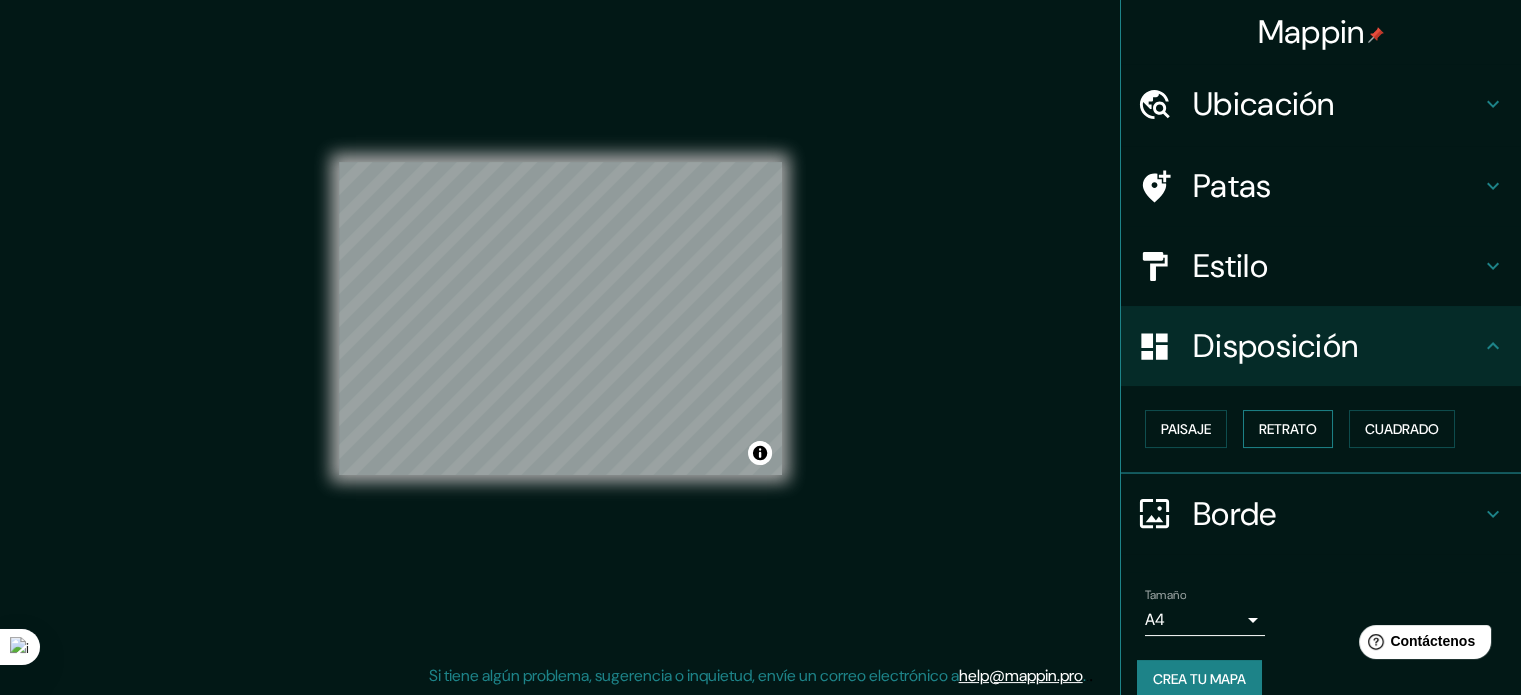 click on "Retrato" at bounding box center [1288, 429] 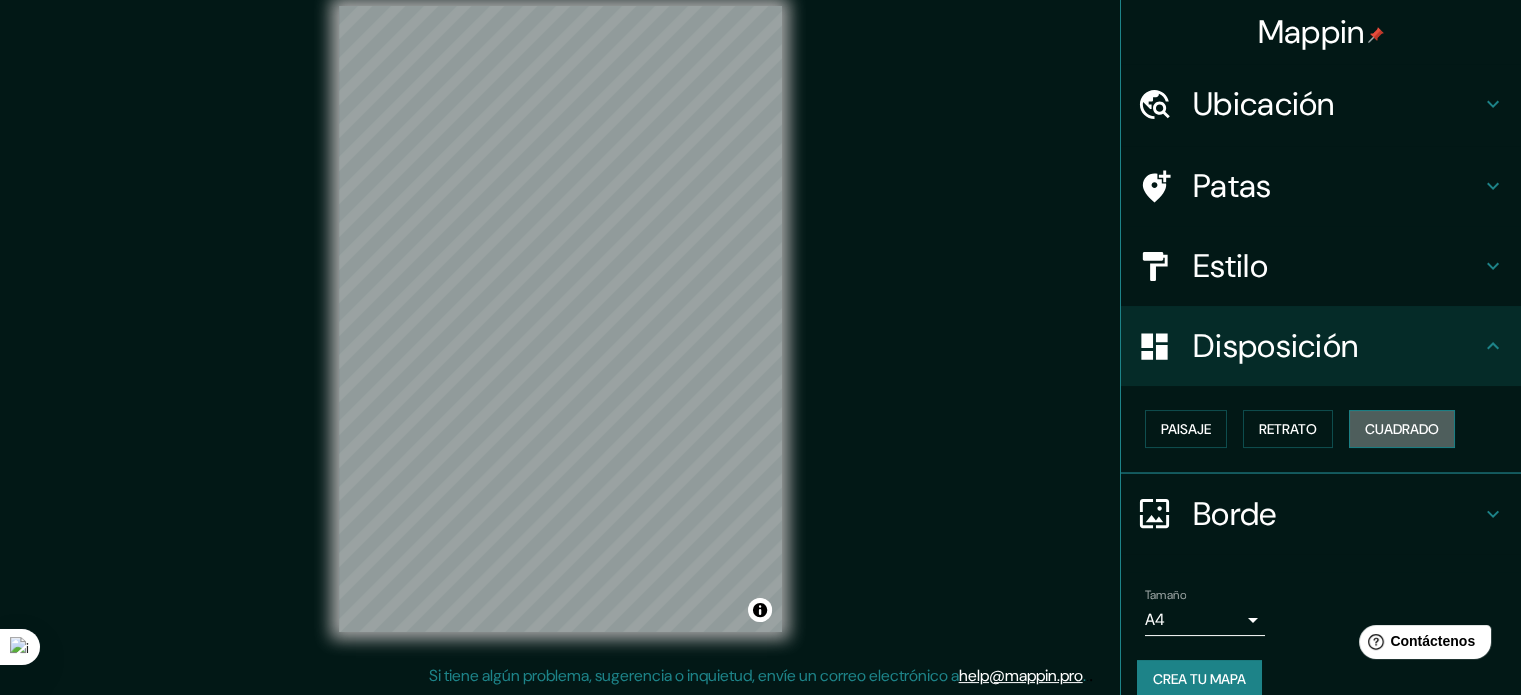 click on "Cuadrado" at bounding box center (1402, 429) 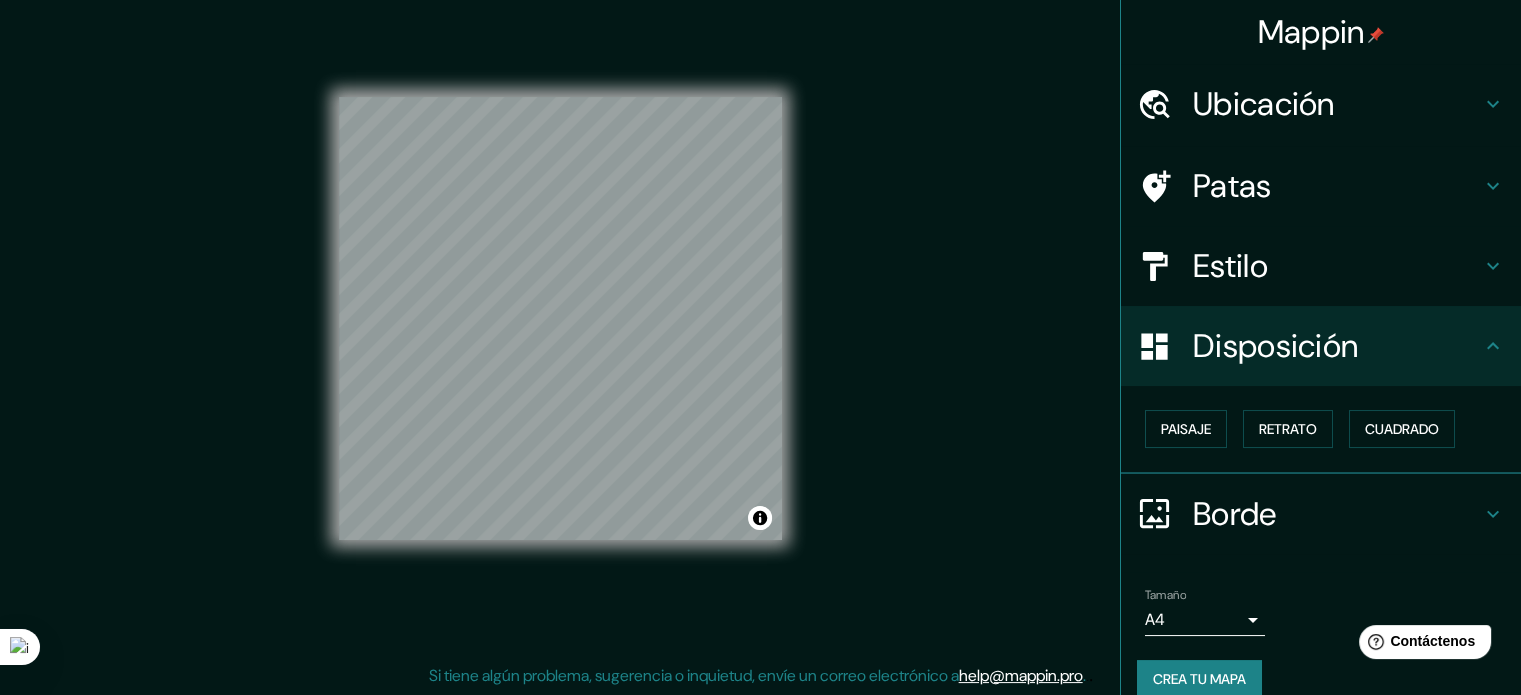 click on "Mappin Ubicación [LAST], Provincia de Santa Fe, [COUNTRY] Patas Estilo Disposición Paisaje Retrato Cuadrado Borde Elige un borde.  Consejo  : puedes opacar las capas del marco para crear efectos geniales. Ninguno Simple Transparente Elegante Tamaño A4 single Crea tu mapa © Mapbox   © OpenStreetMap   Improve this map Si tiene algún problema, sugerencia o inquietud, envíe un correo electrónico a  help@example.com  .   . ." at bounding box center (760, 335) 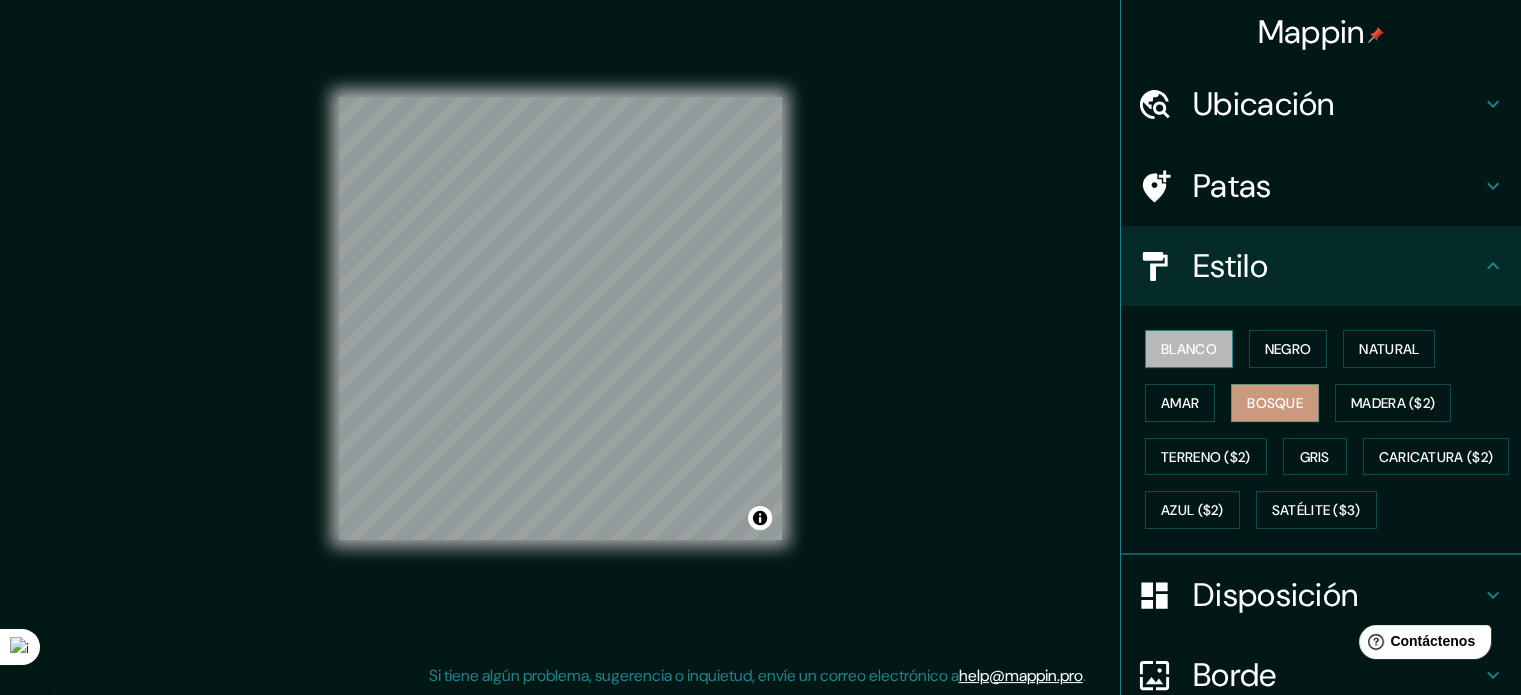 click on "Blanco" at bounding box center (1189, 349) 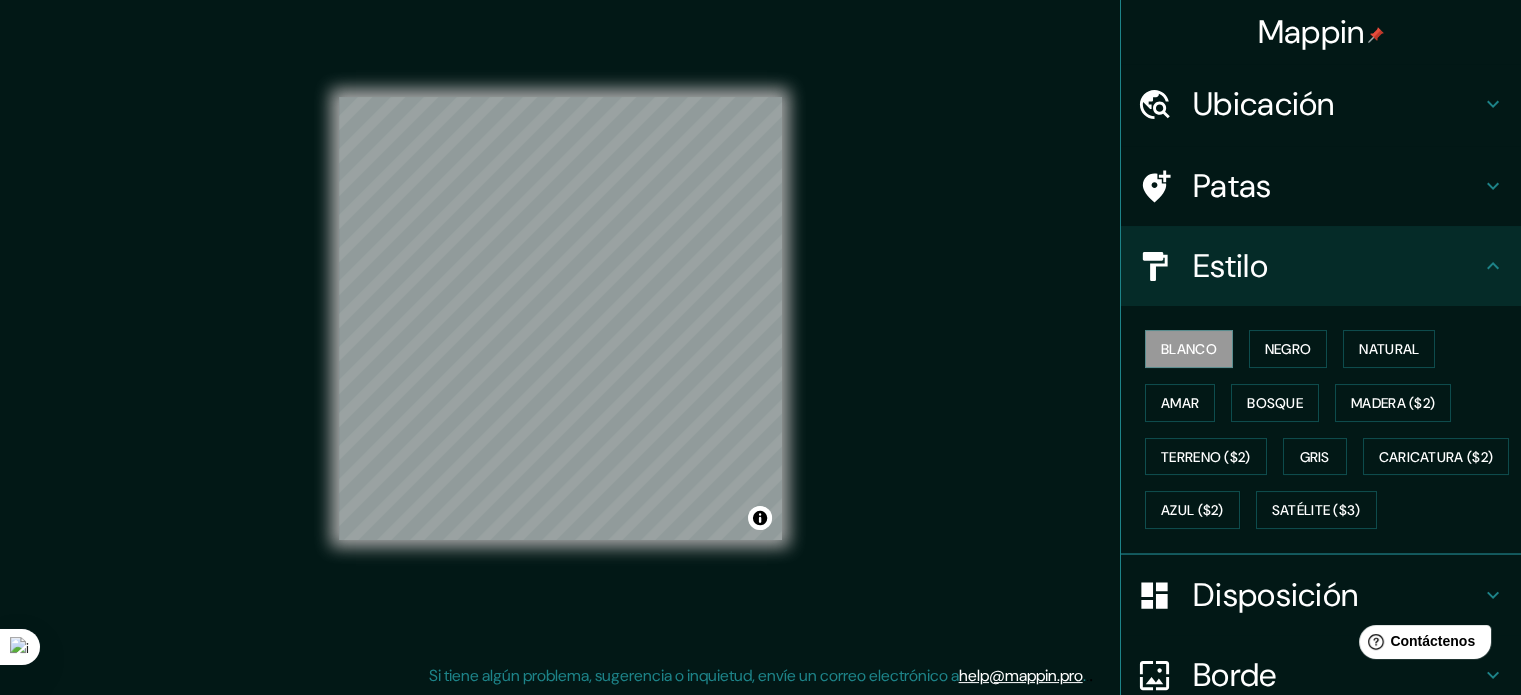 scroll, scrollTop: 200, scrollLeft: 0, axis: vertical 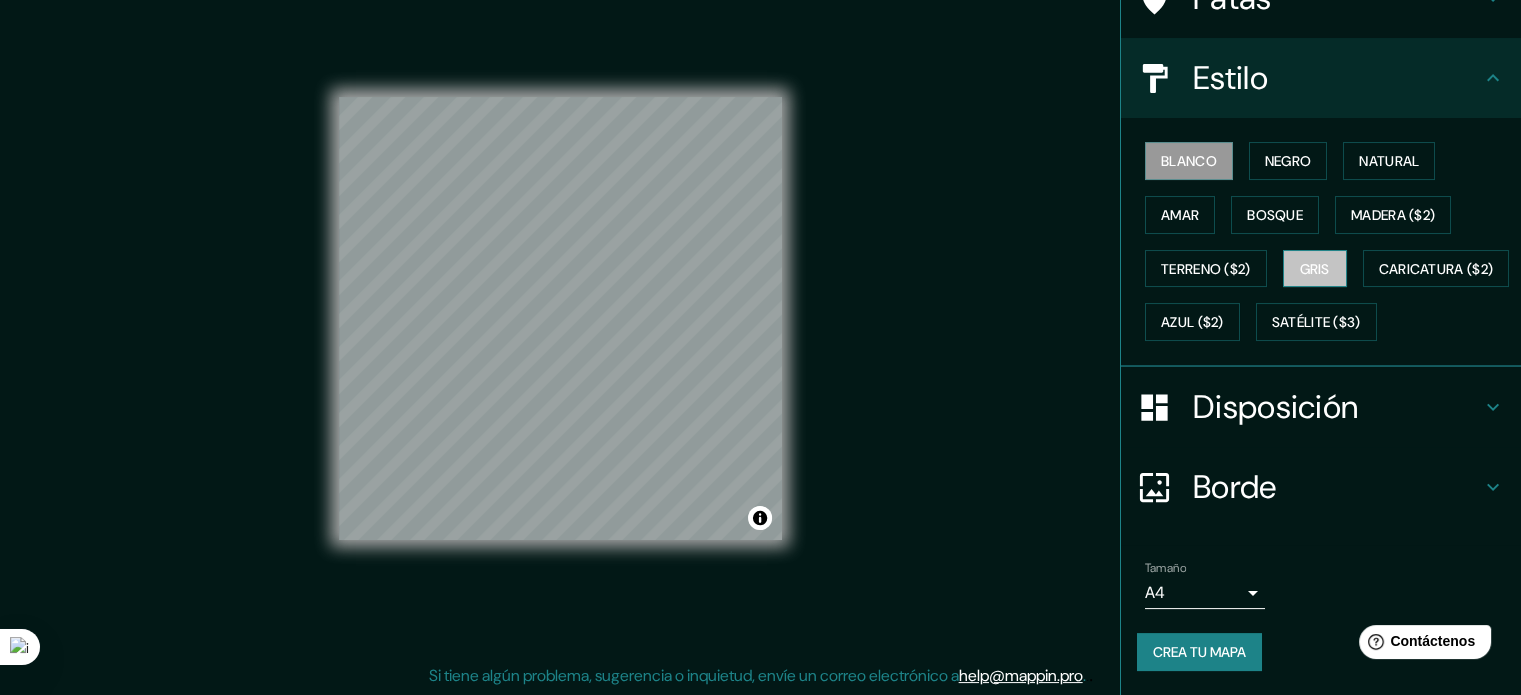 click on "Gris" at bounding box center [1315, 269] 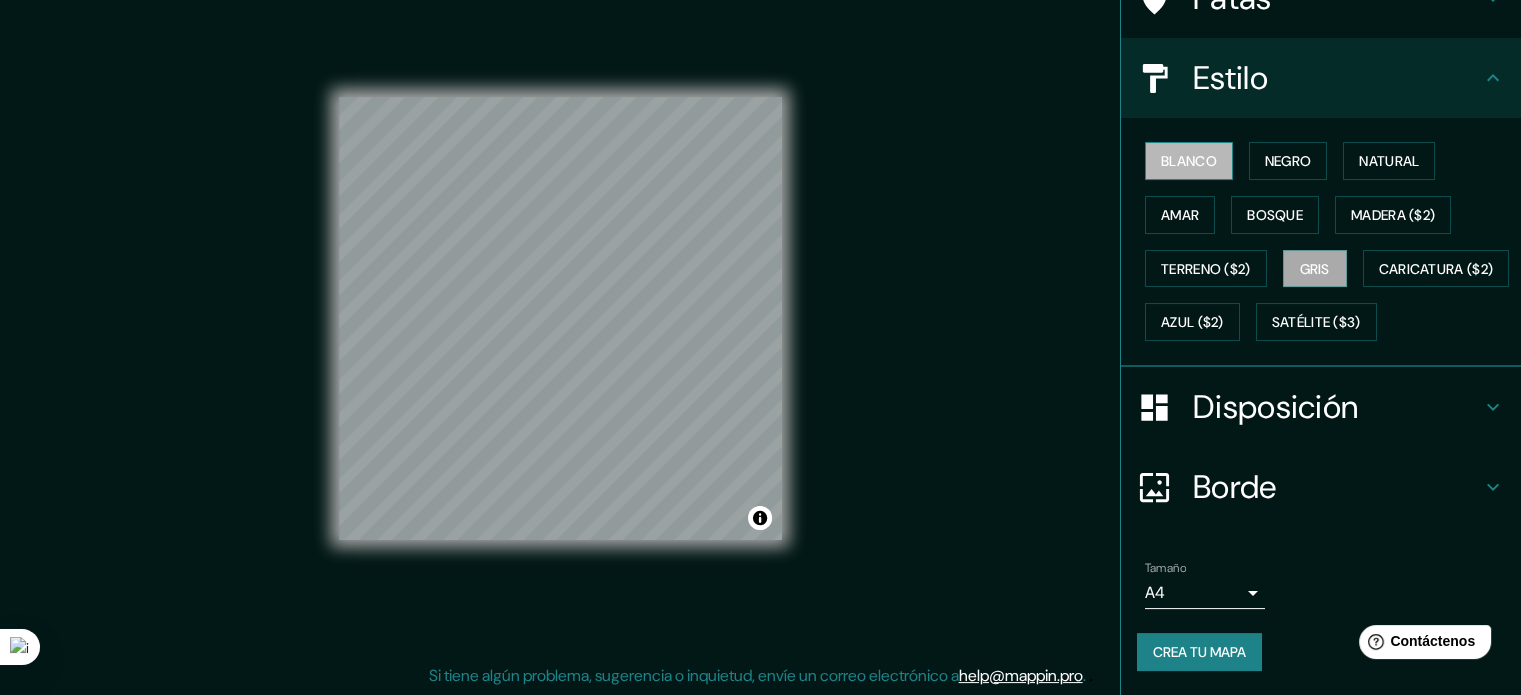 click on "Blanco" at bounding box center (1189, 161) 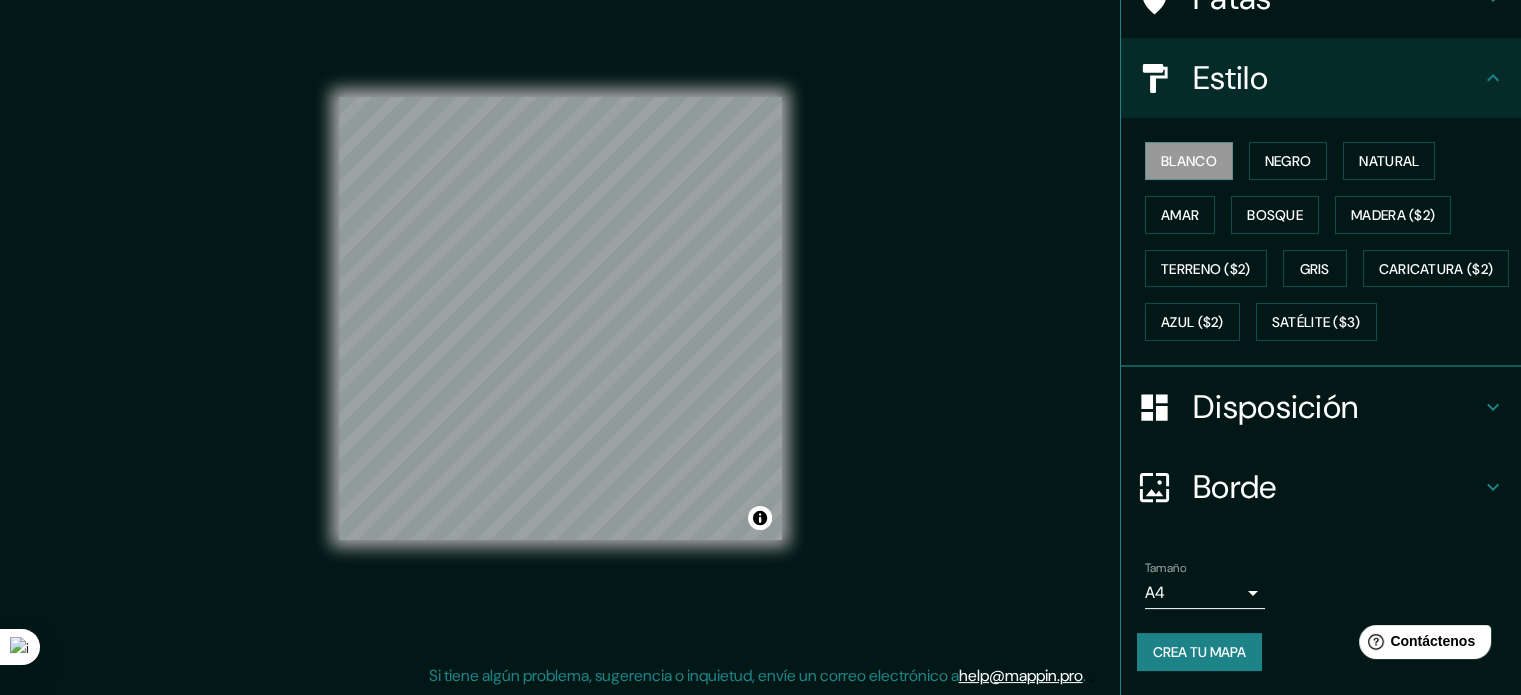 scroll, scrollTop: 236, scrollLeft: 0, axis: vertical 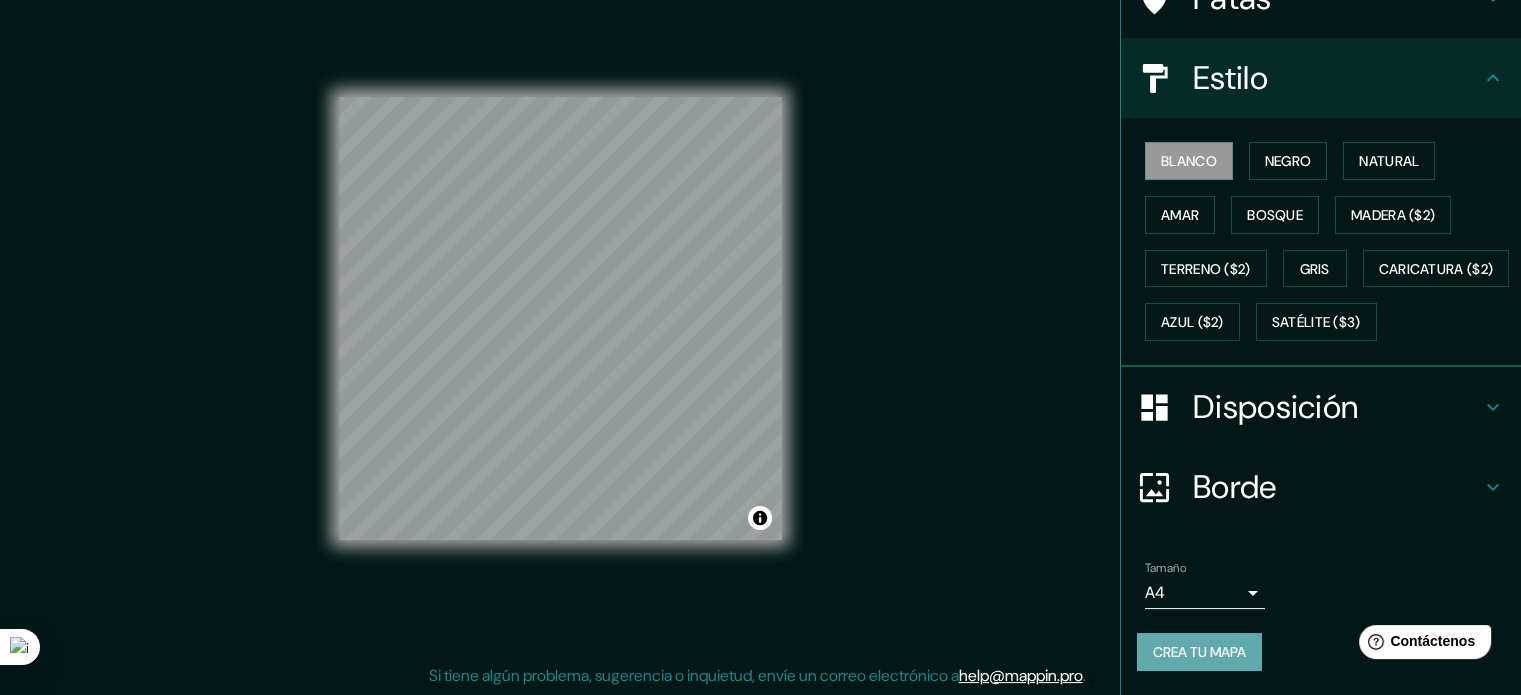 click on "Crea tu mapa" at bounding box center [1199, 652] 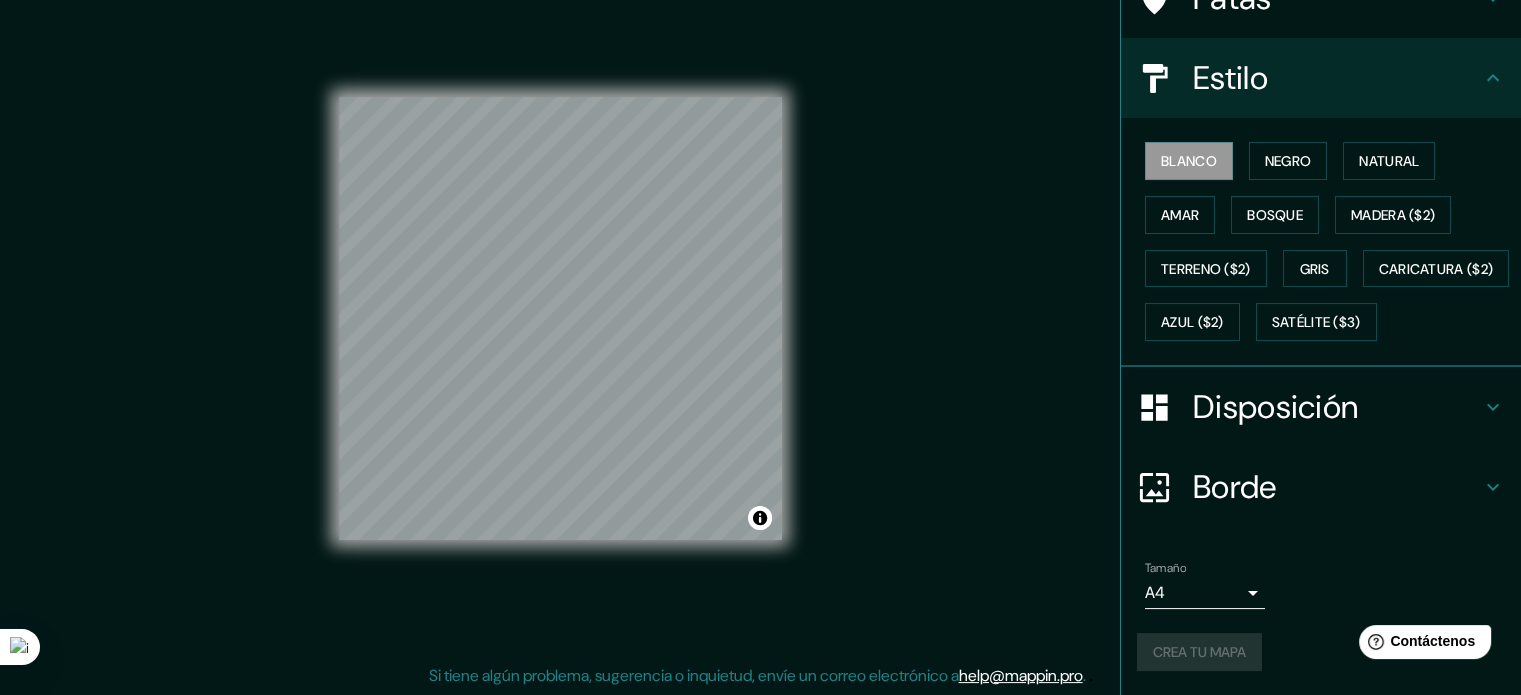 scroll, scrollTop: 0, scrollLeft: 0, axis: both 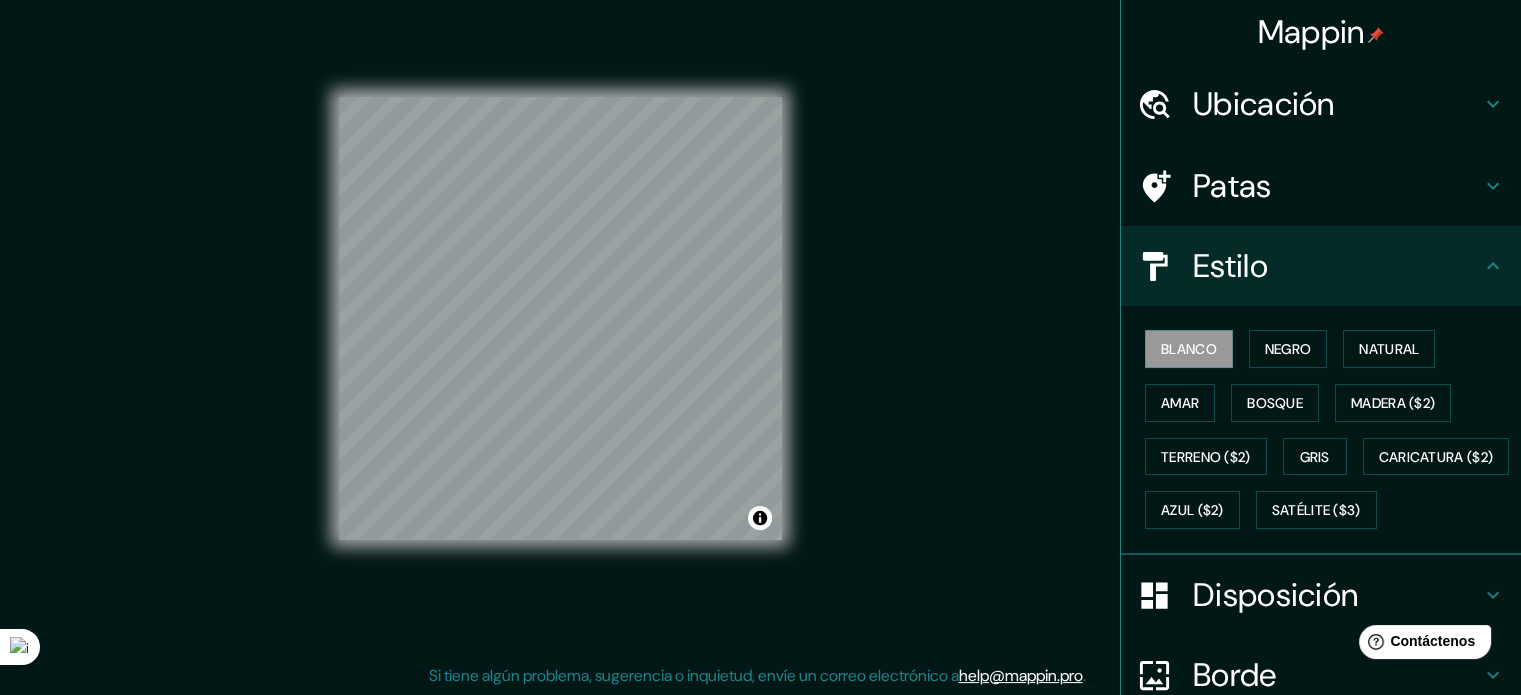 click 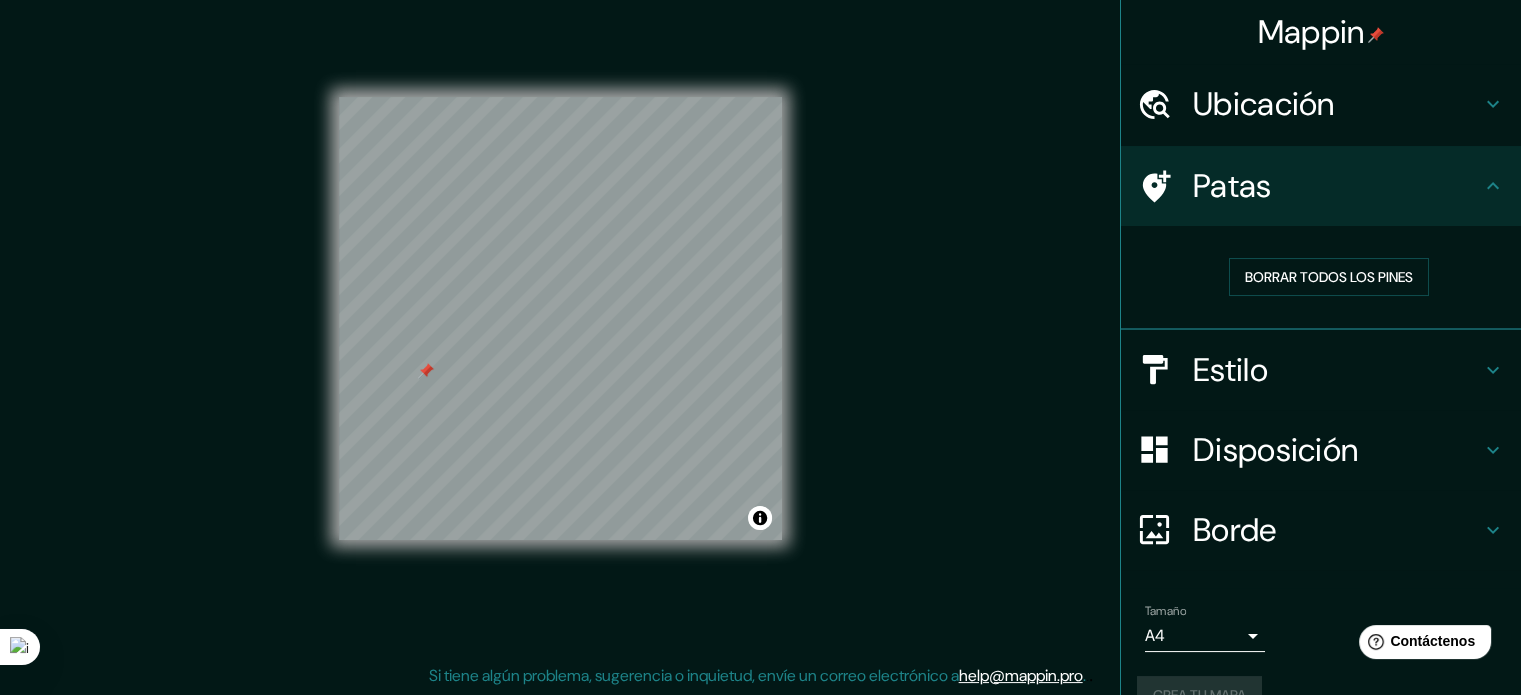 click at bounding box center [426, 371] 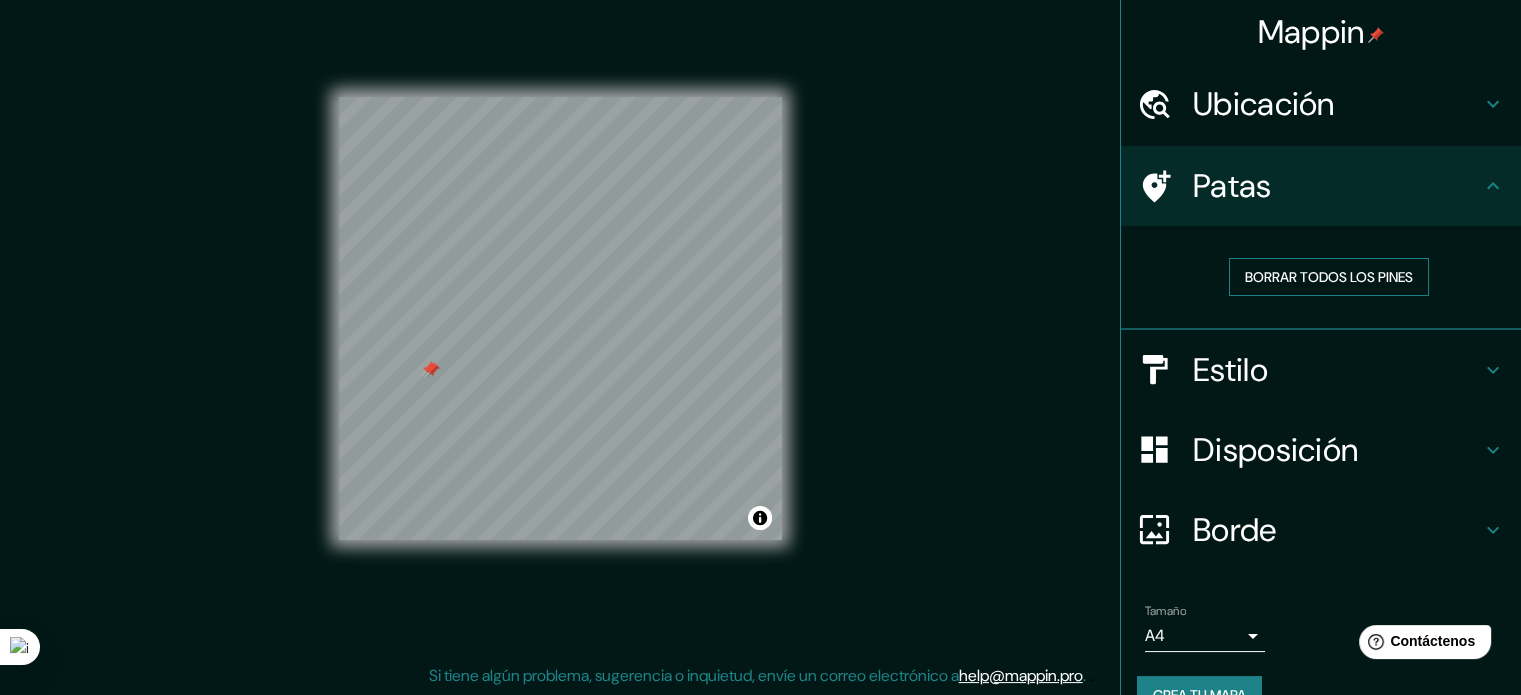 click on "Borrar todos los pines" at bounding box center (1329, 277) 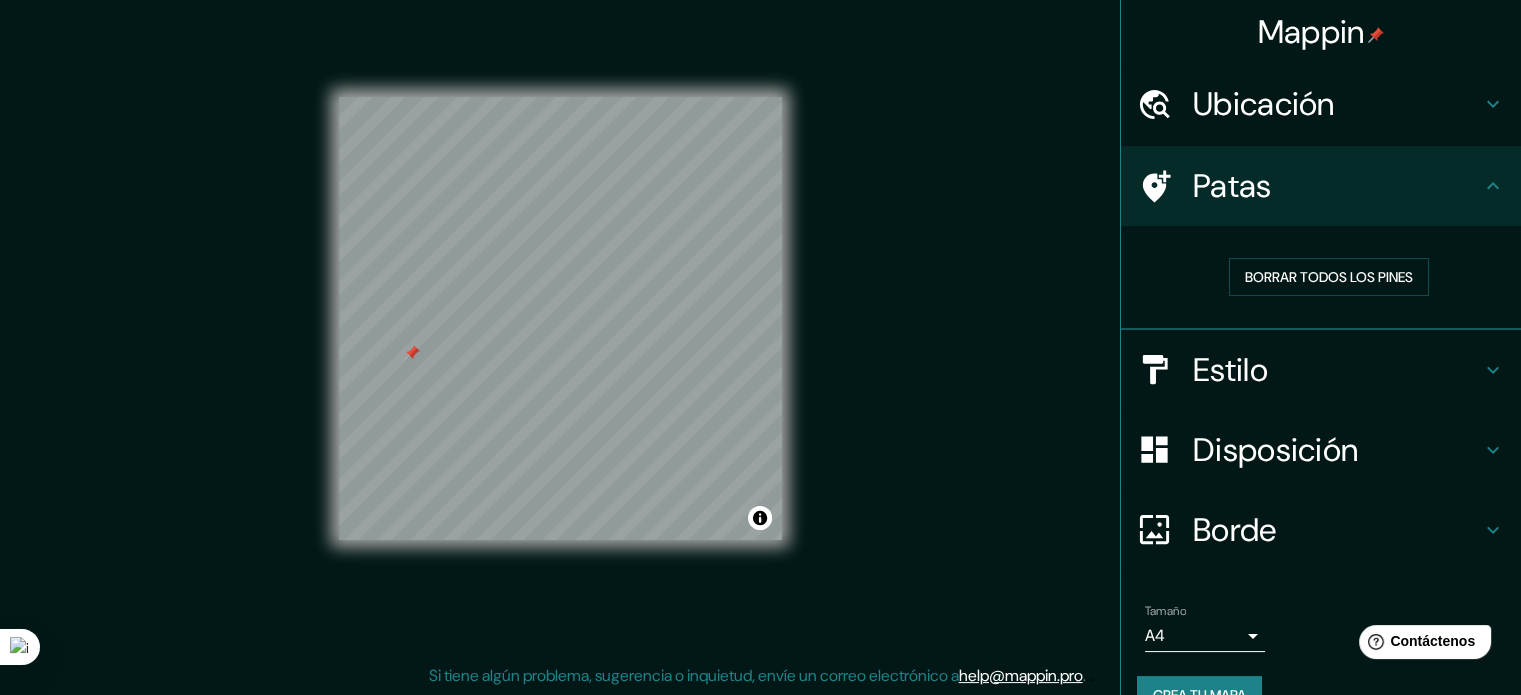 click on "Crea tu mapa" at bounding box center (1199, 695) 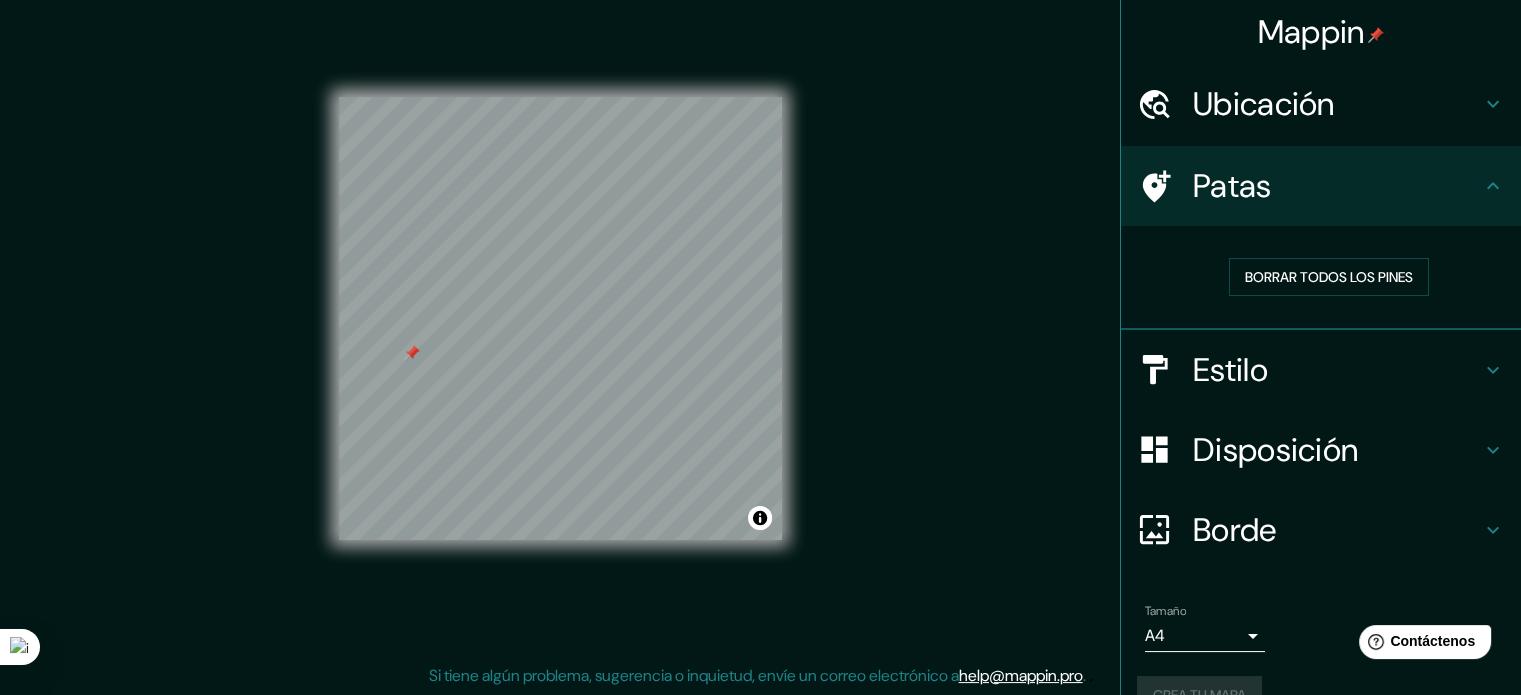 scroll, scrollTop: 40, scrollLeft: 0, axis: vertical 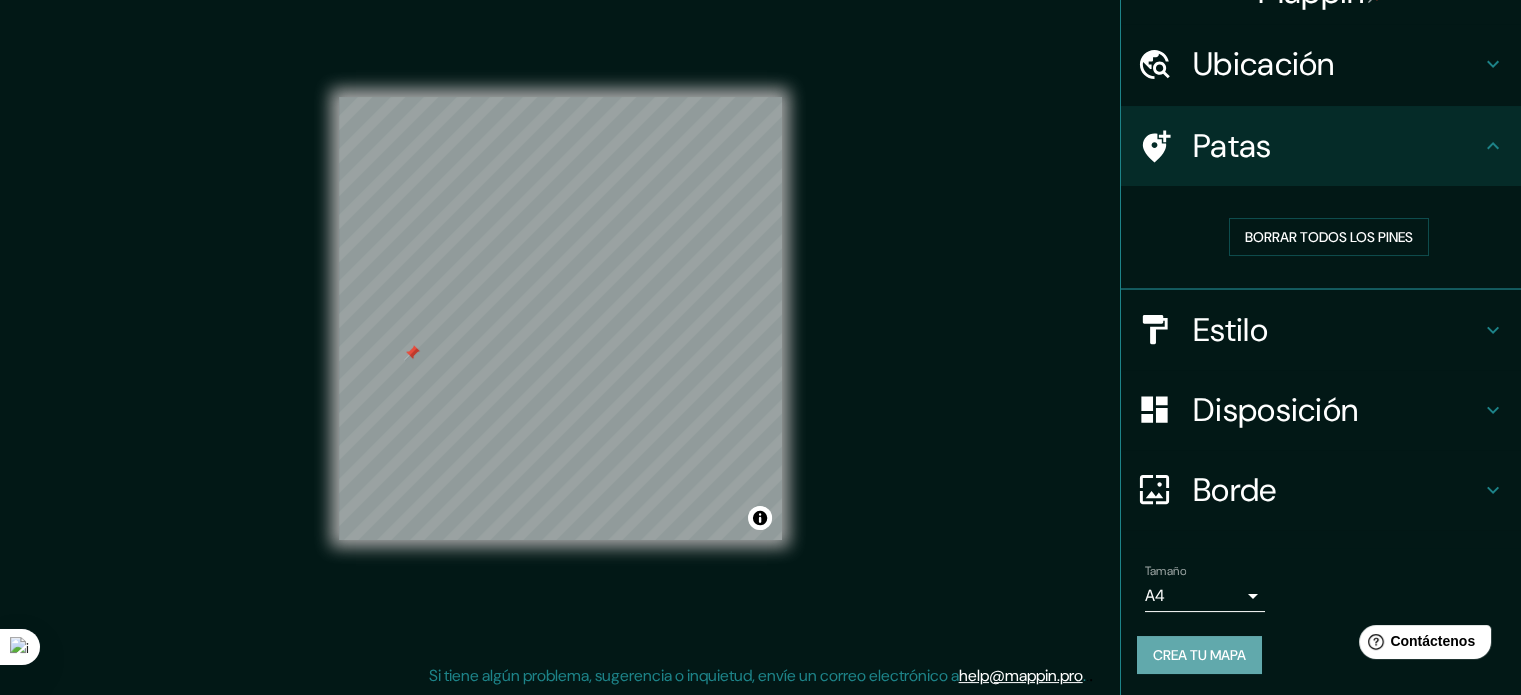 click on "Crea tu mapa" at bounding box center [1199, 655] 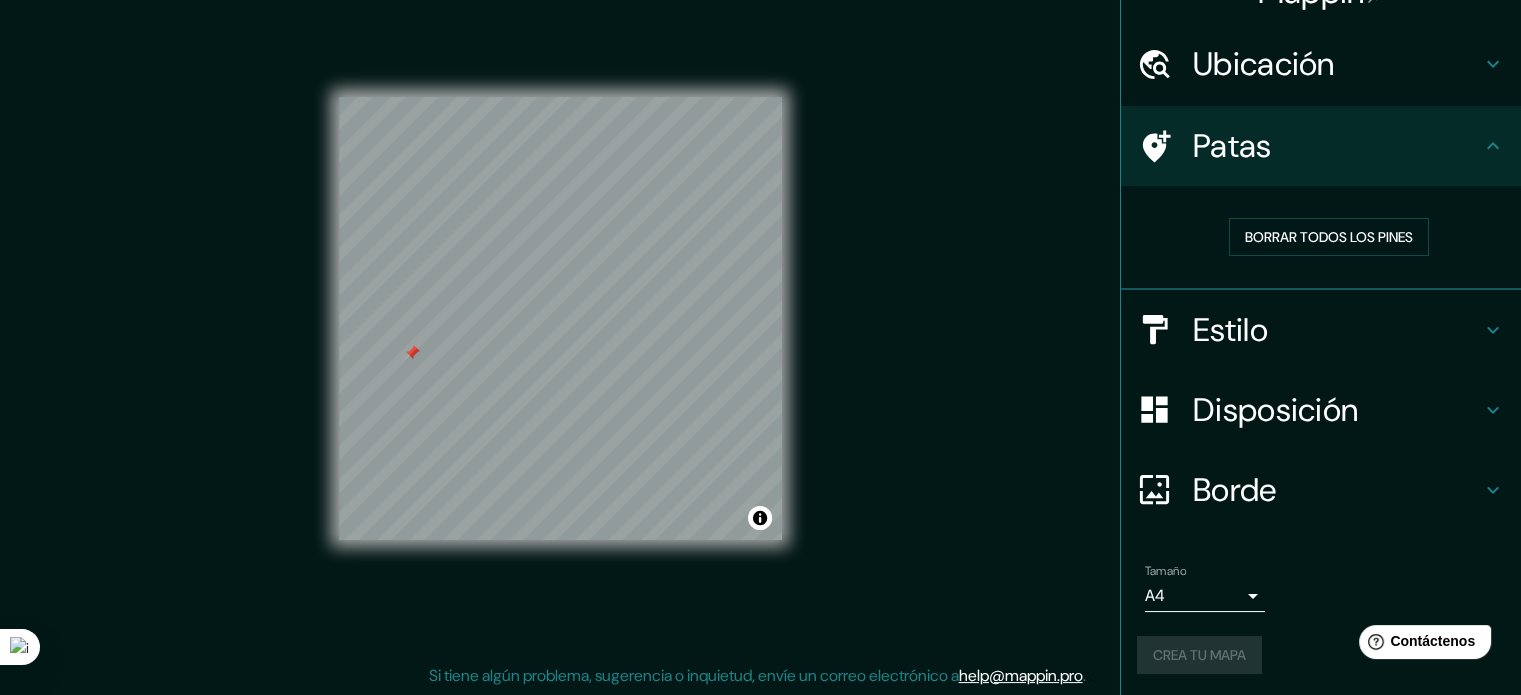 drag, startPoint x: 1193, startPoint y: 663, endPoint x: 1229, endPoint y: 654, distance: 37.107952 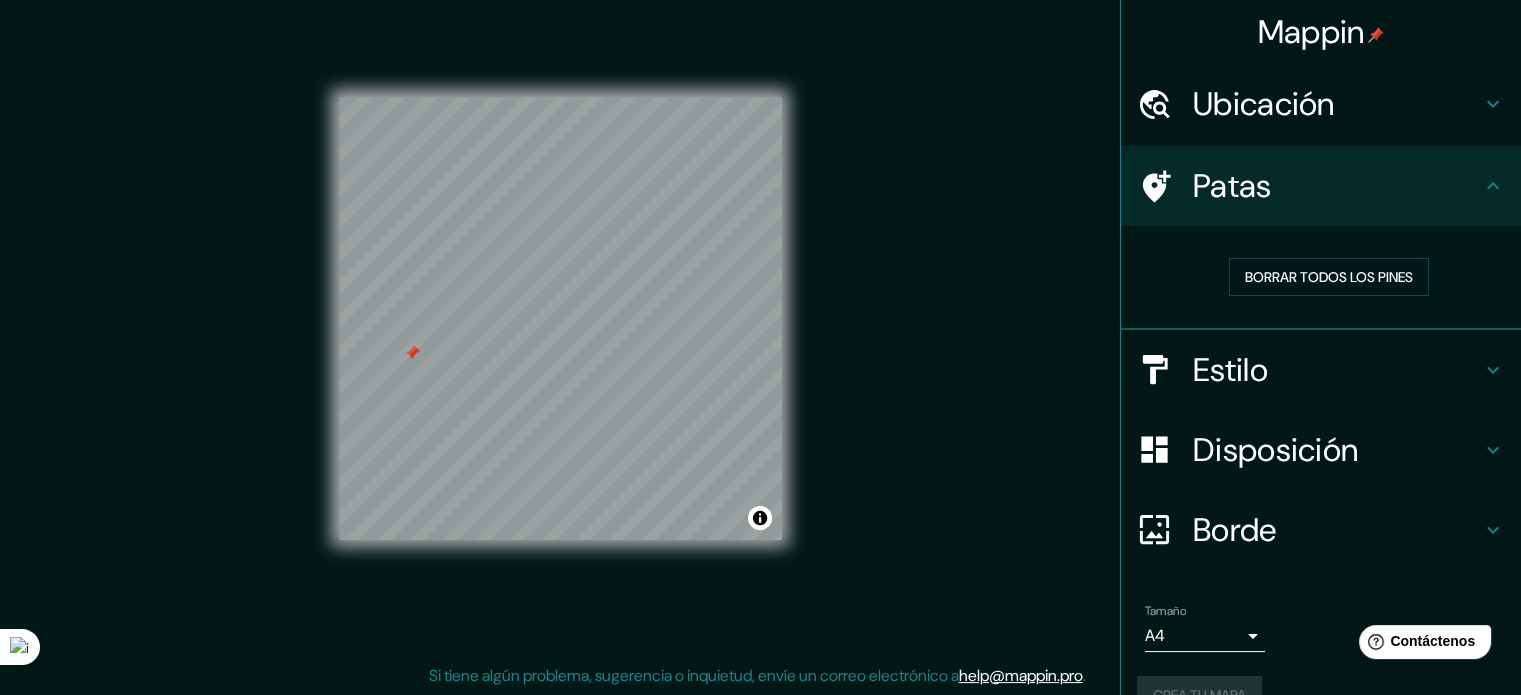 scroll, scrollTop: 40, scrollLeft: 0, axis: vertical 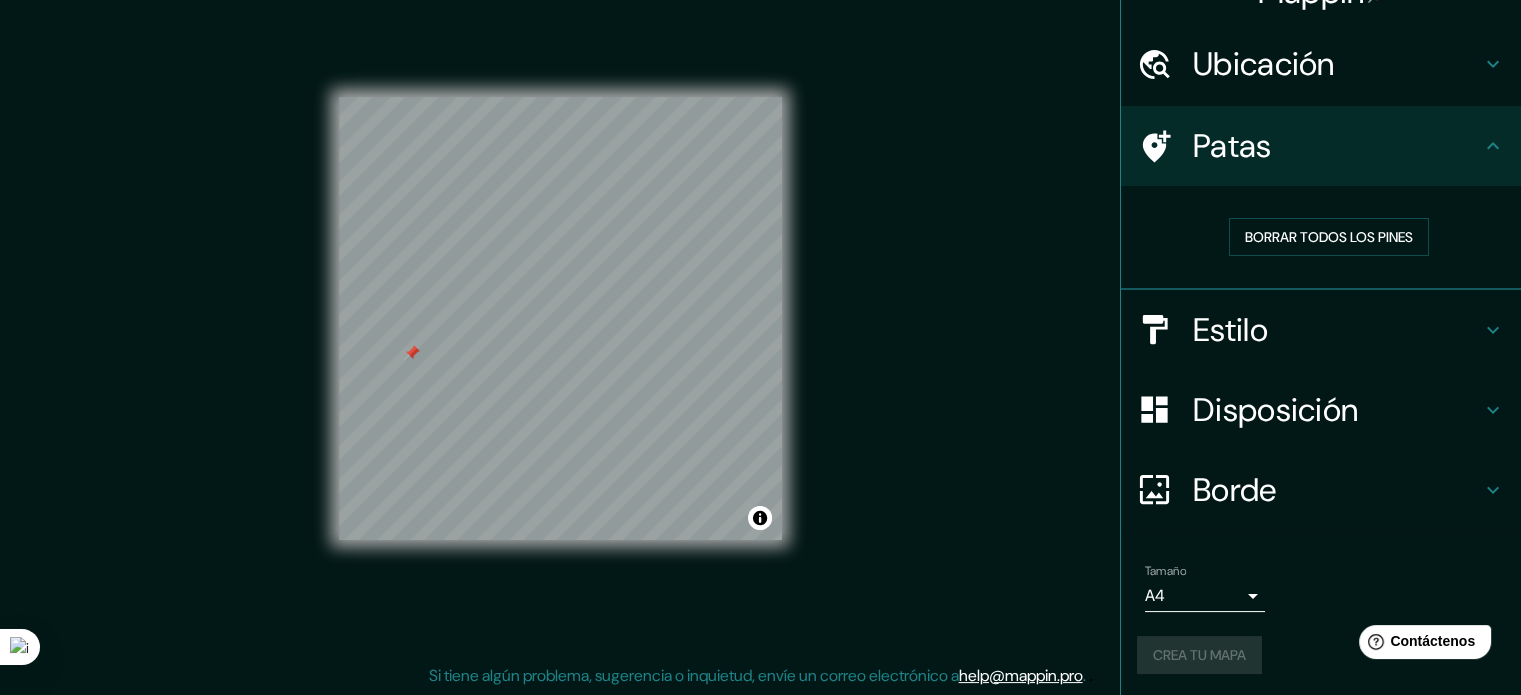 click on "Crea tu mapa" at bounding box center (1321, 655) 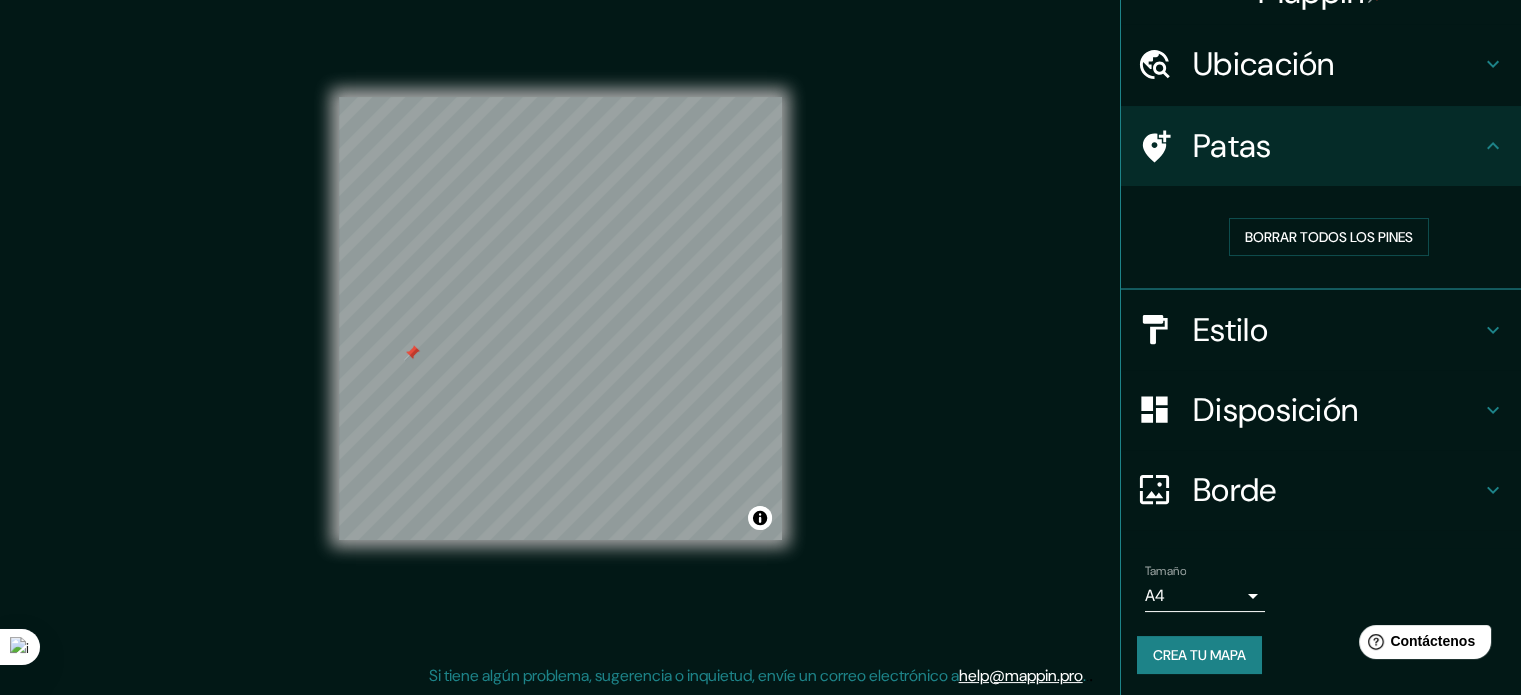 drag, startPoint x: 1210, startPoint y: 646, endPoint x: 1288, endPoint y: 647, distance: 78.00641 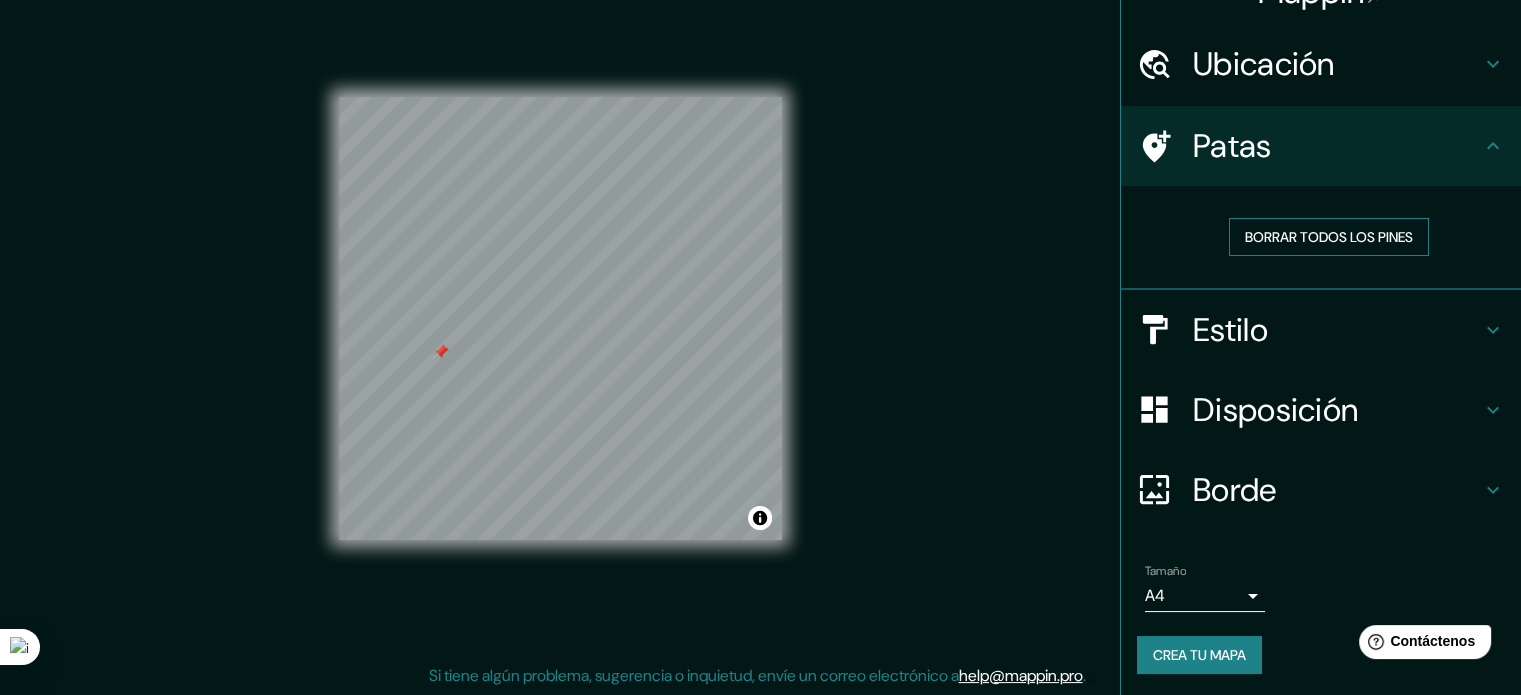 click on "Borrar todos los pines" at bounding box center (1329, 237) 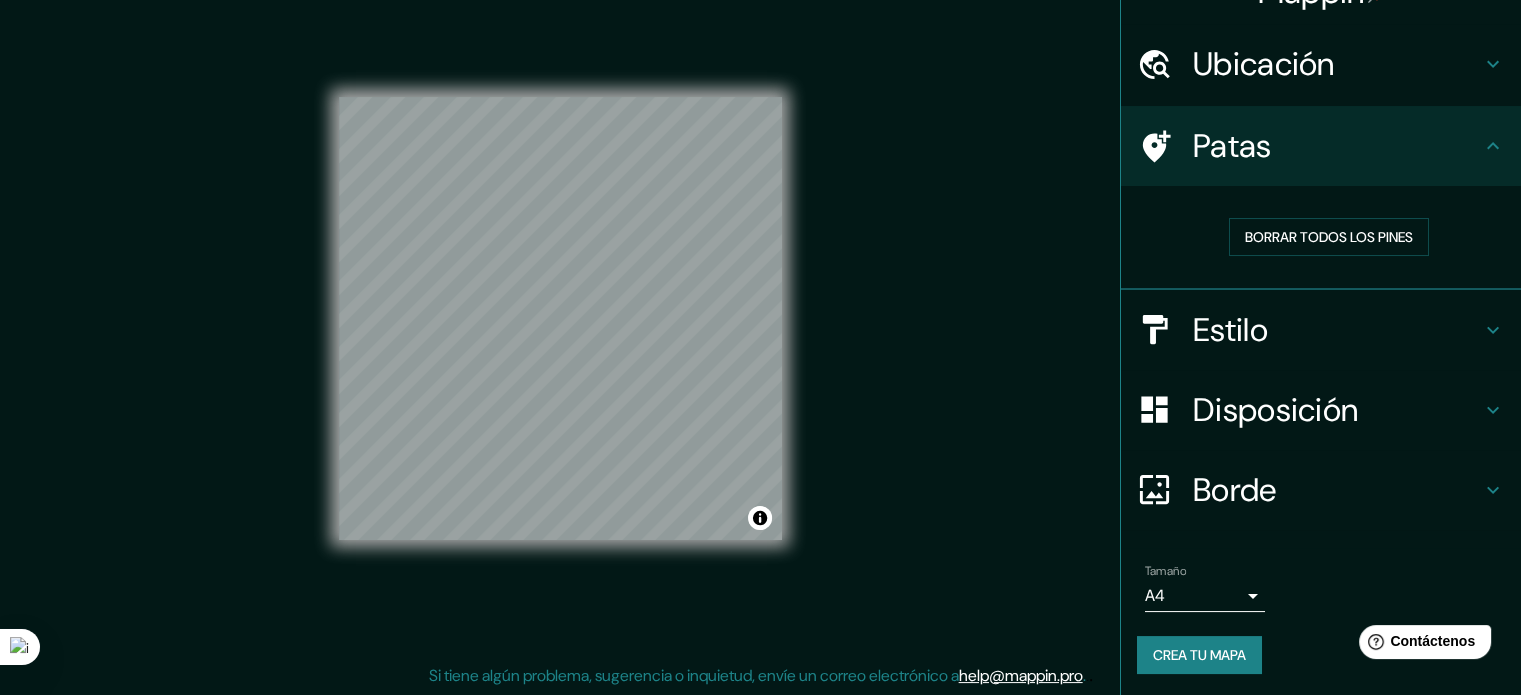 type 